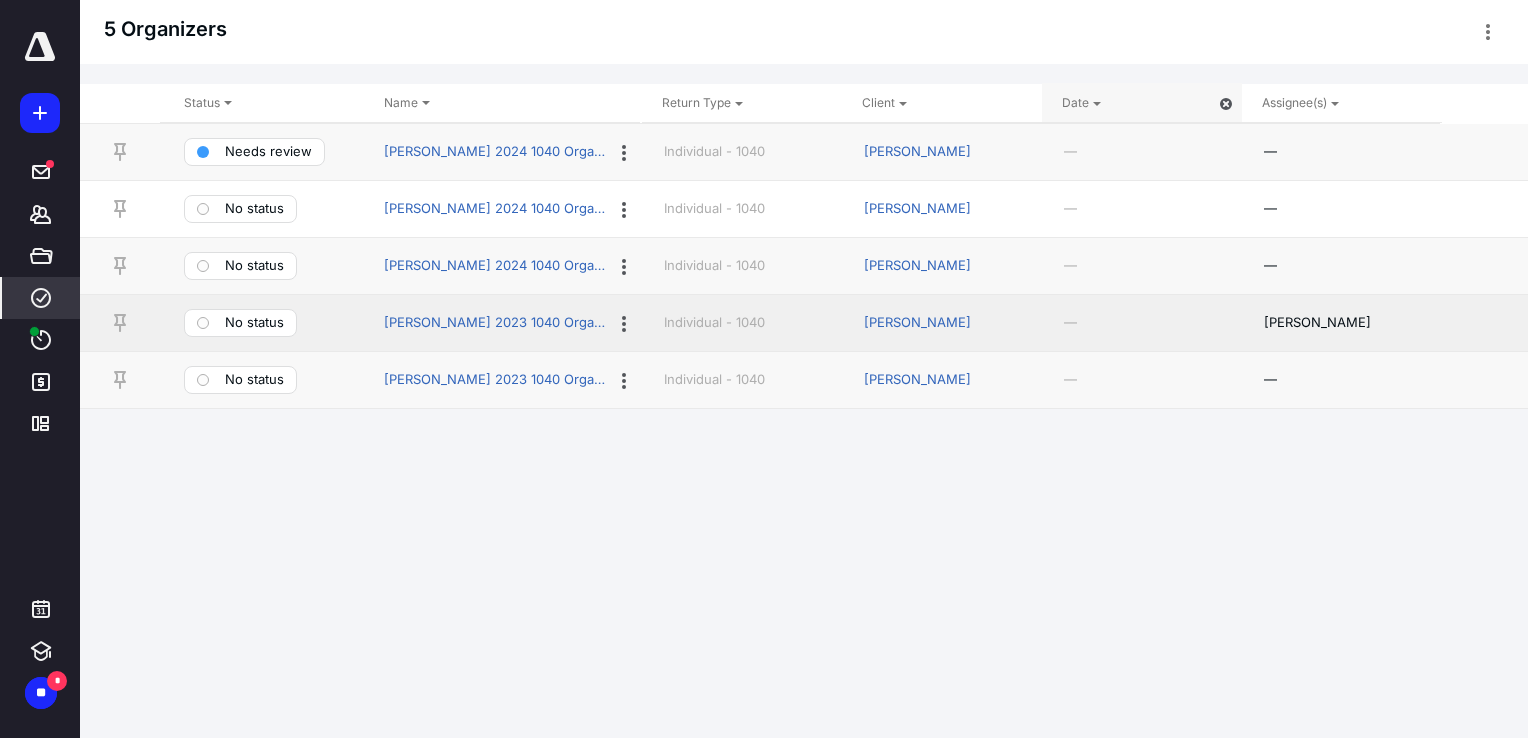 scroll, scrollTop: 0, scrollLeft: 0, axis: both 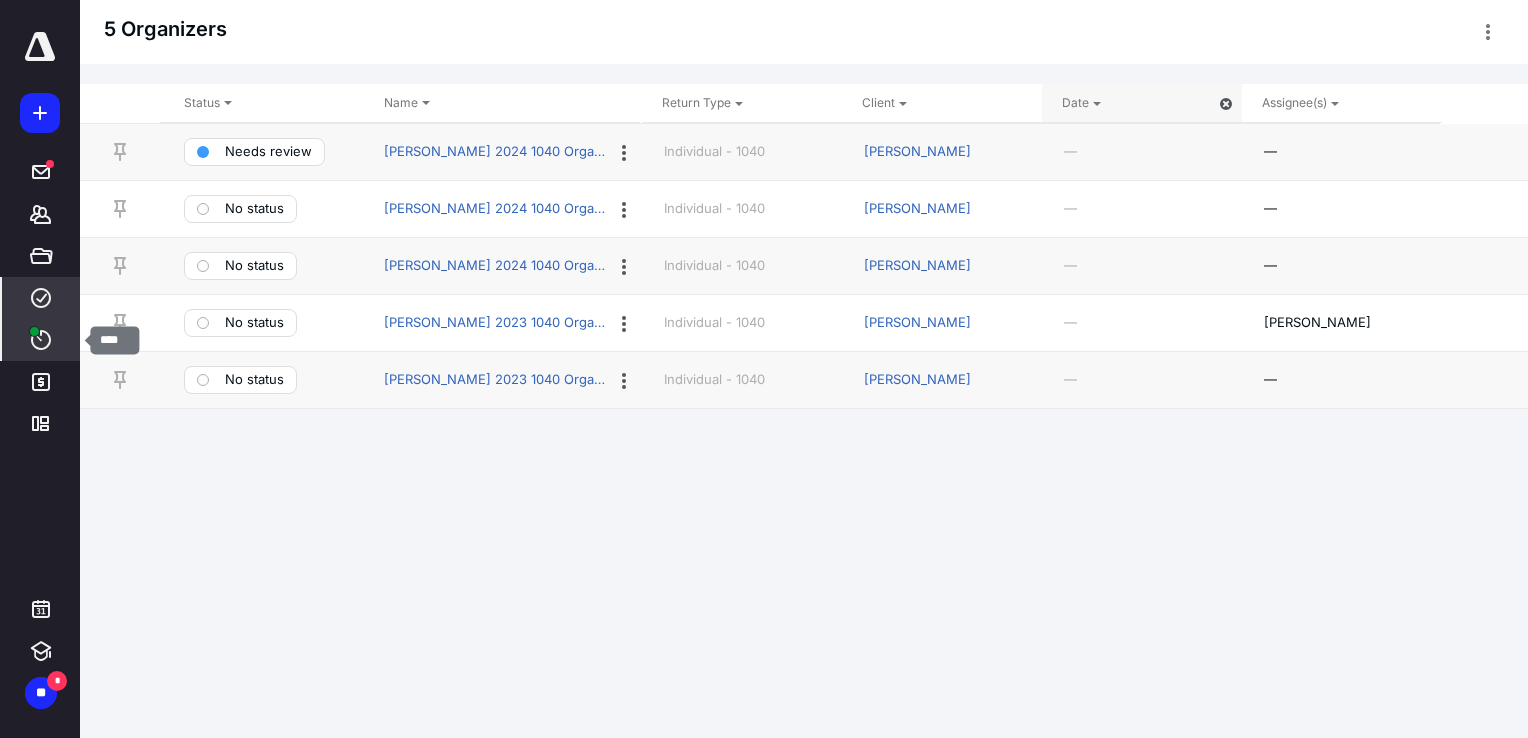 click at bounding box center (34, 331) 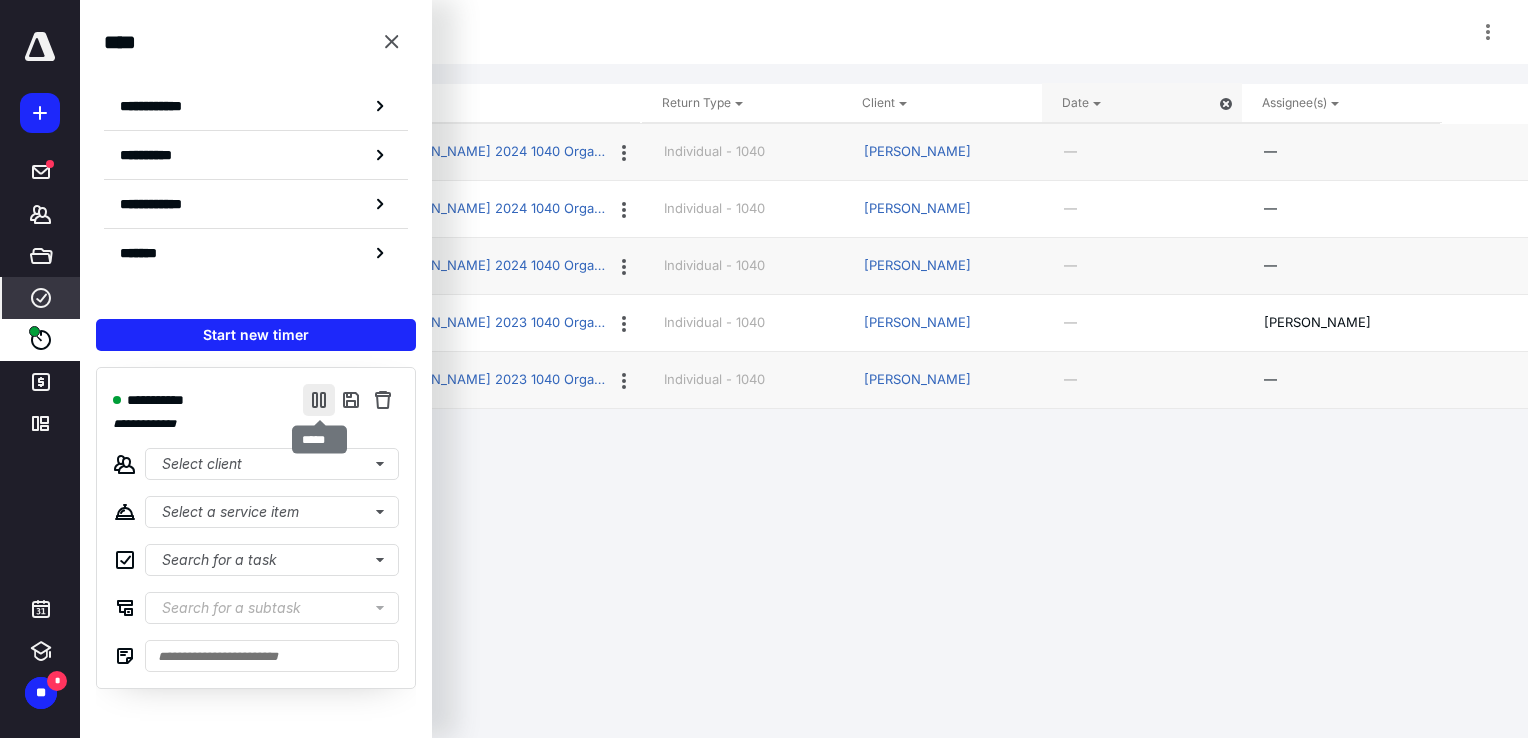 click at bounding box center [319, 400] 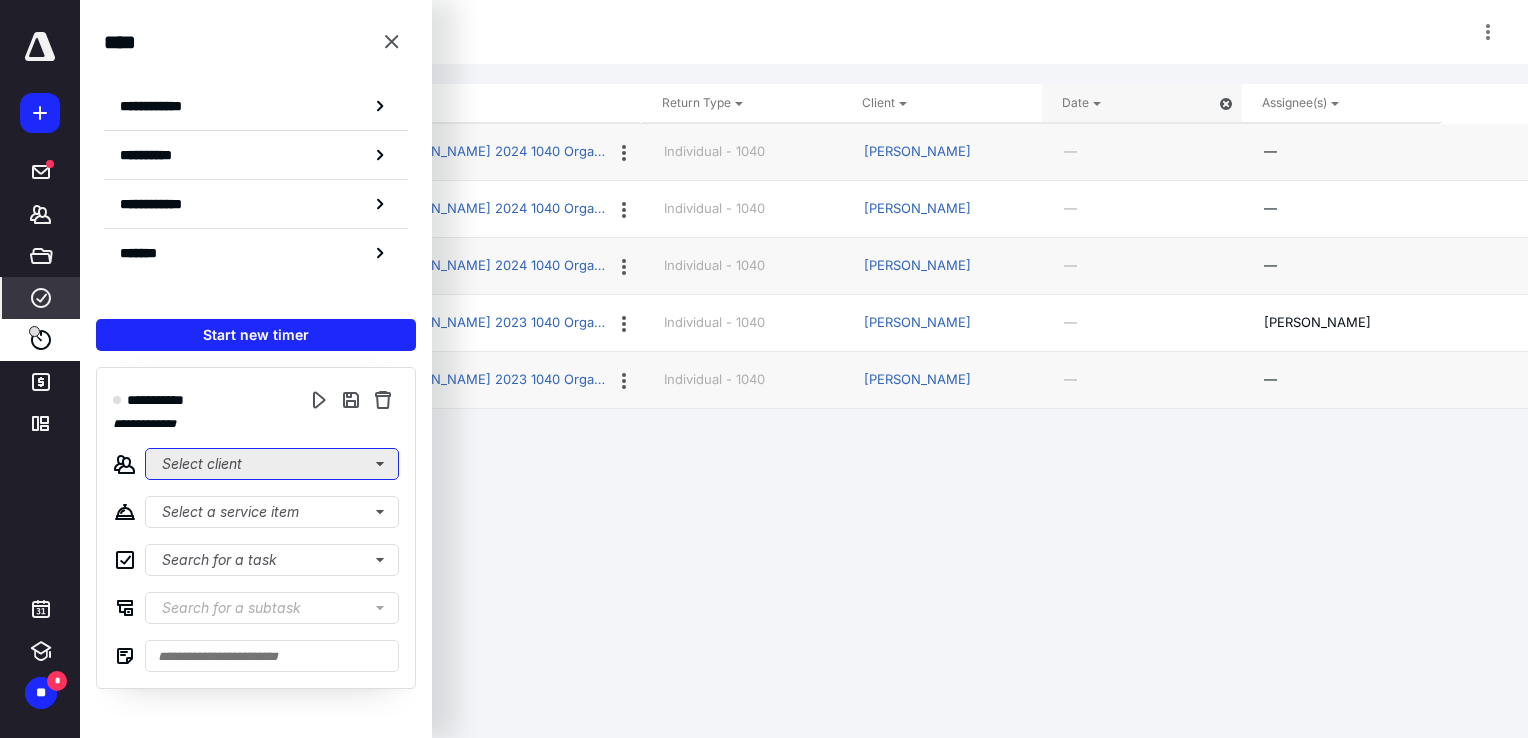 click on "Select client" at bounding box center [272, 464] 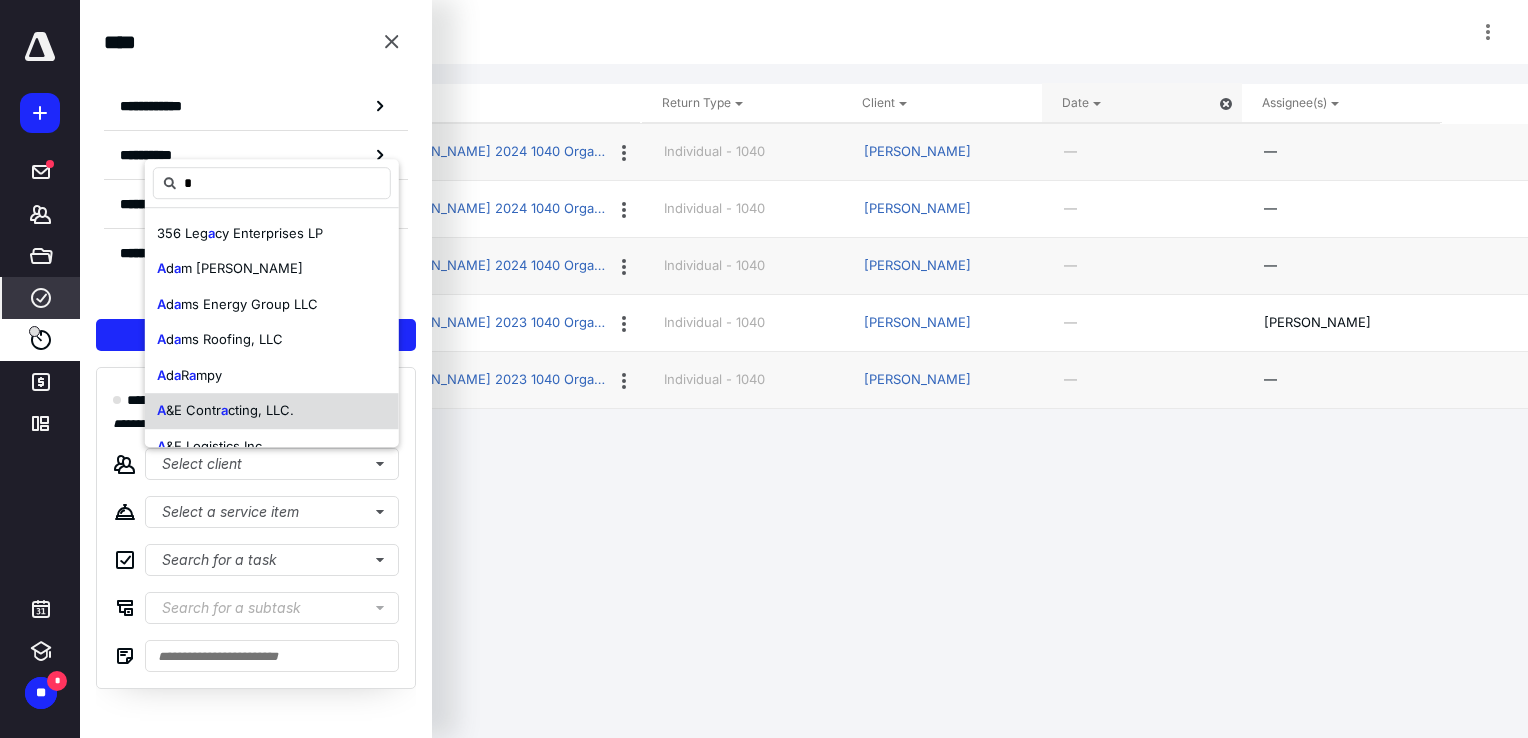 click on "cting, LLC." at bounding box center [261, 410] 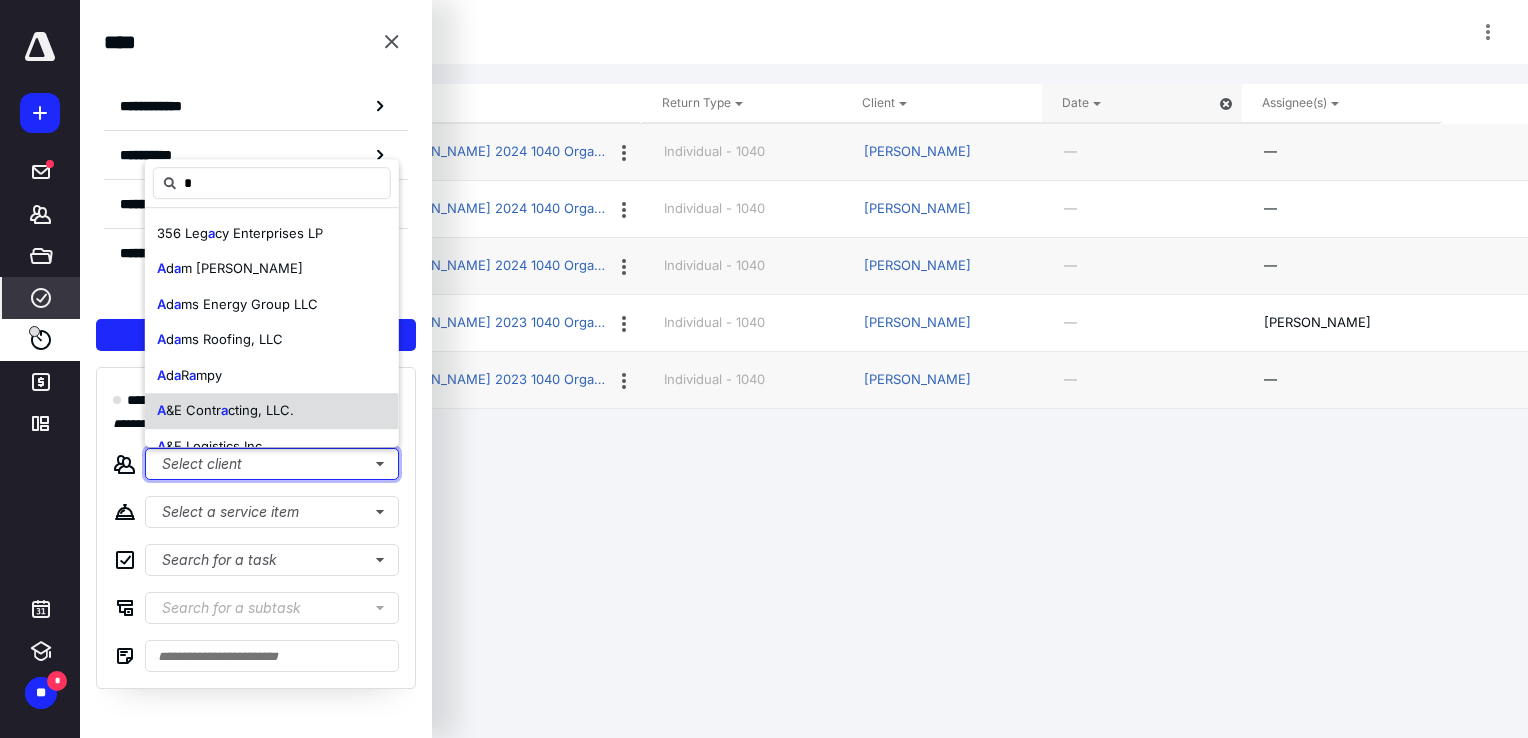 type 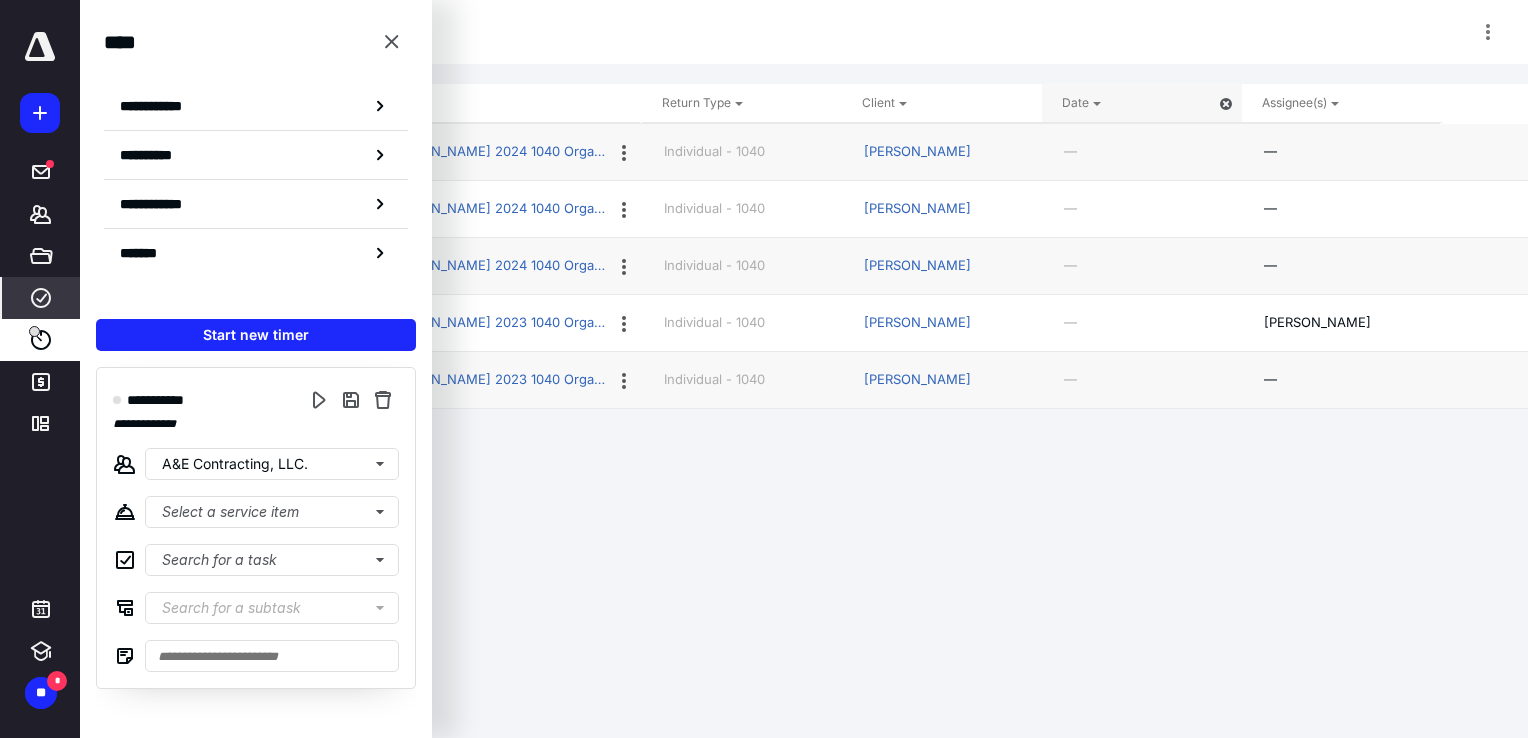 click on "**********" at bounding box center (256, 528) 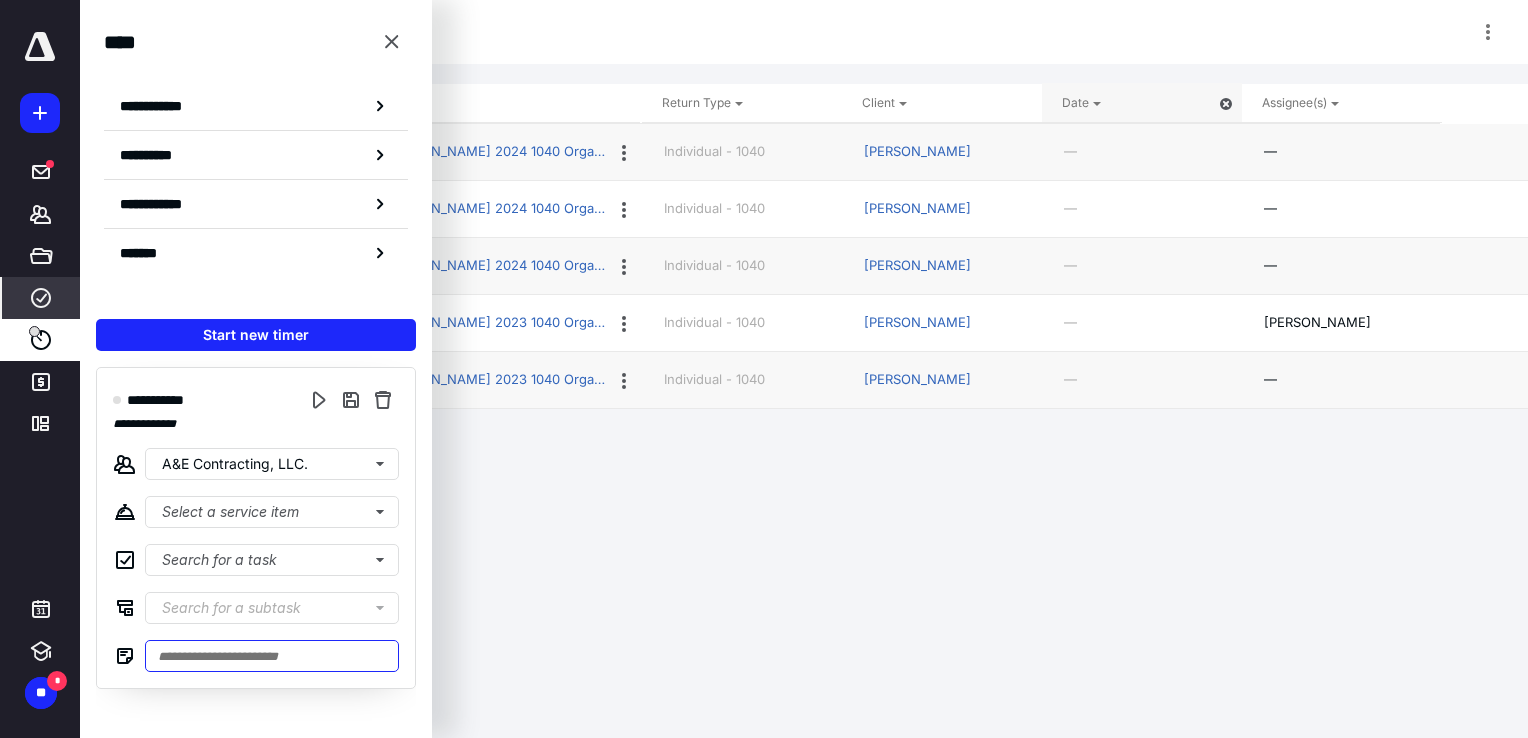 click at bounding box center (272, 656) 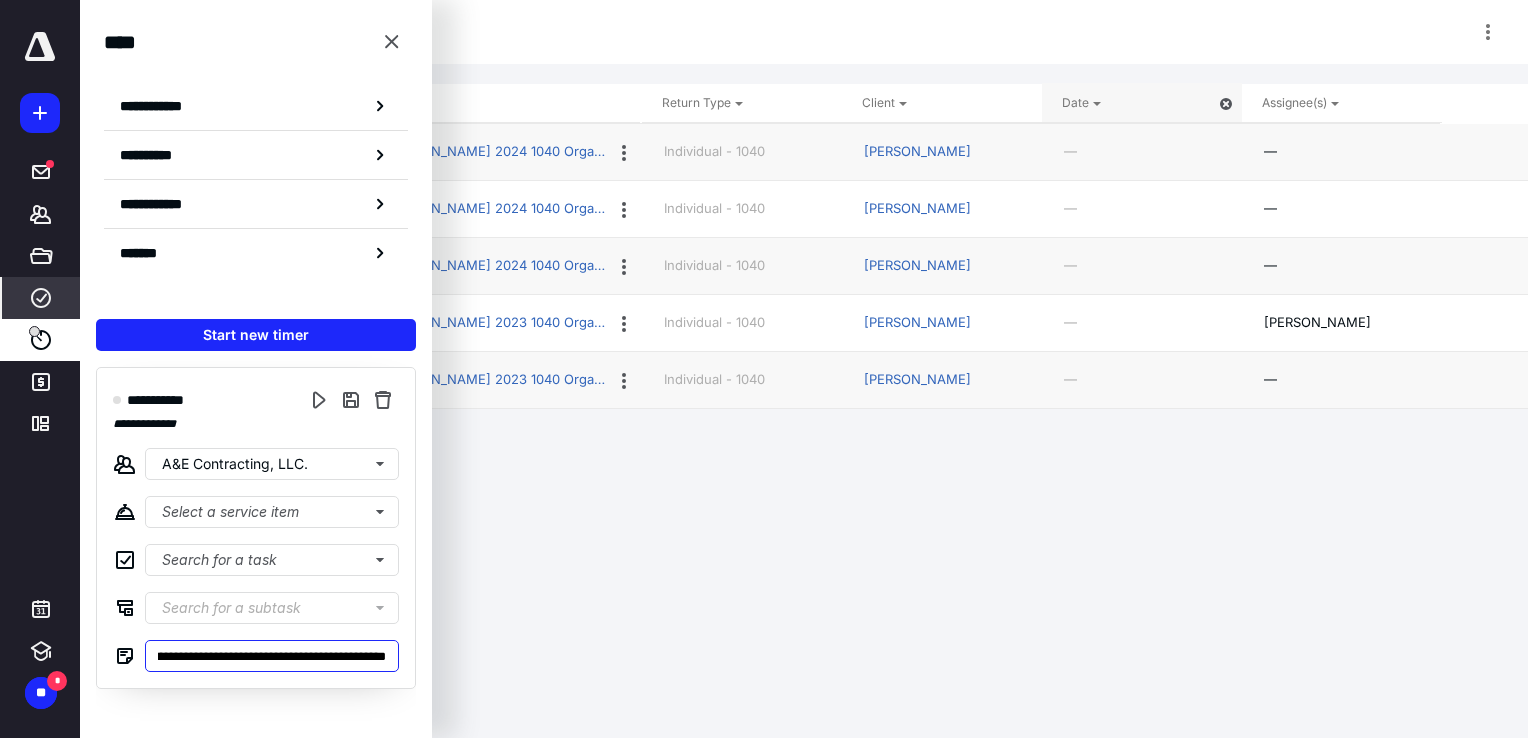 scroll, scrollTop: 0, scrollLeft: 684, axis: horizontal 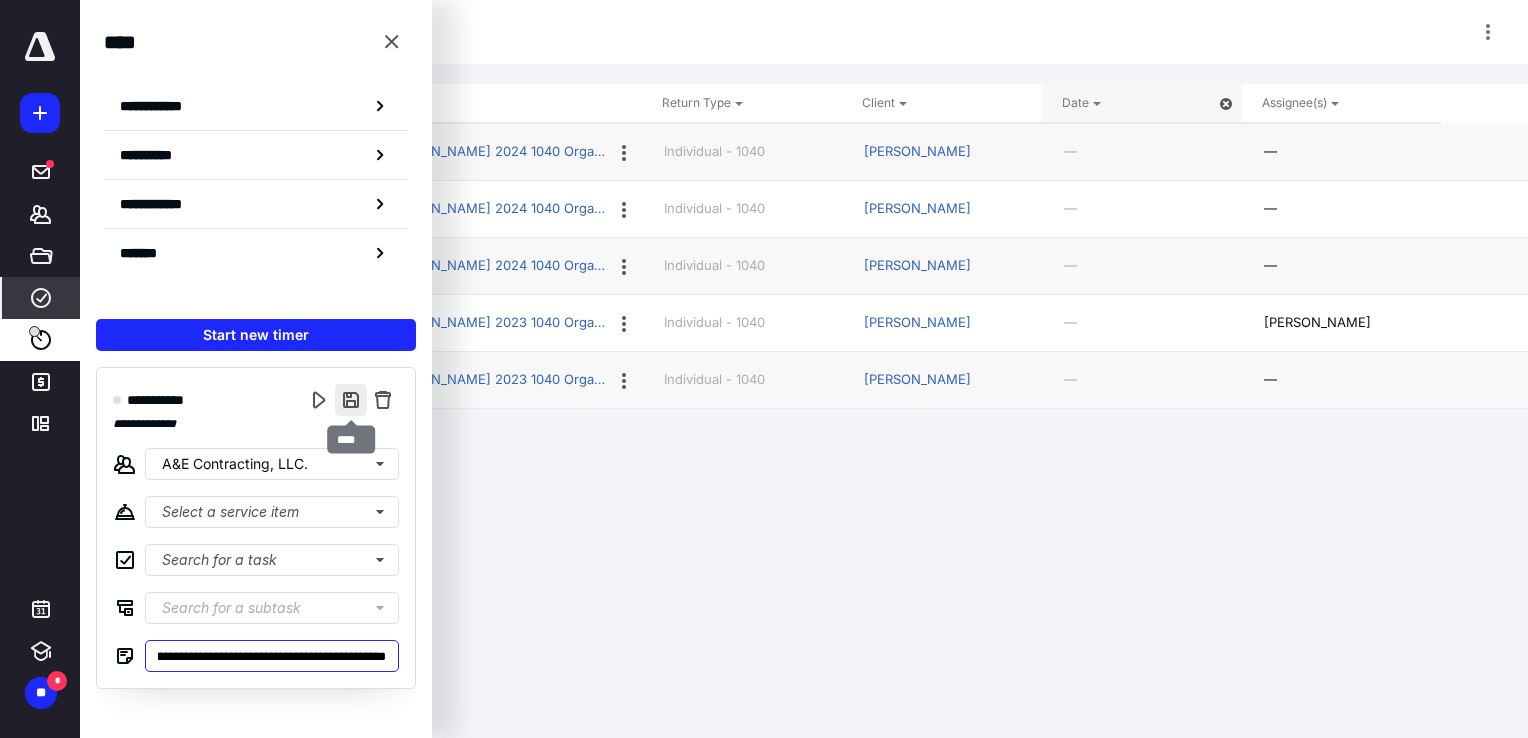 type on "**********" 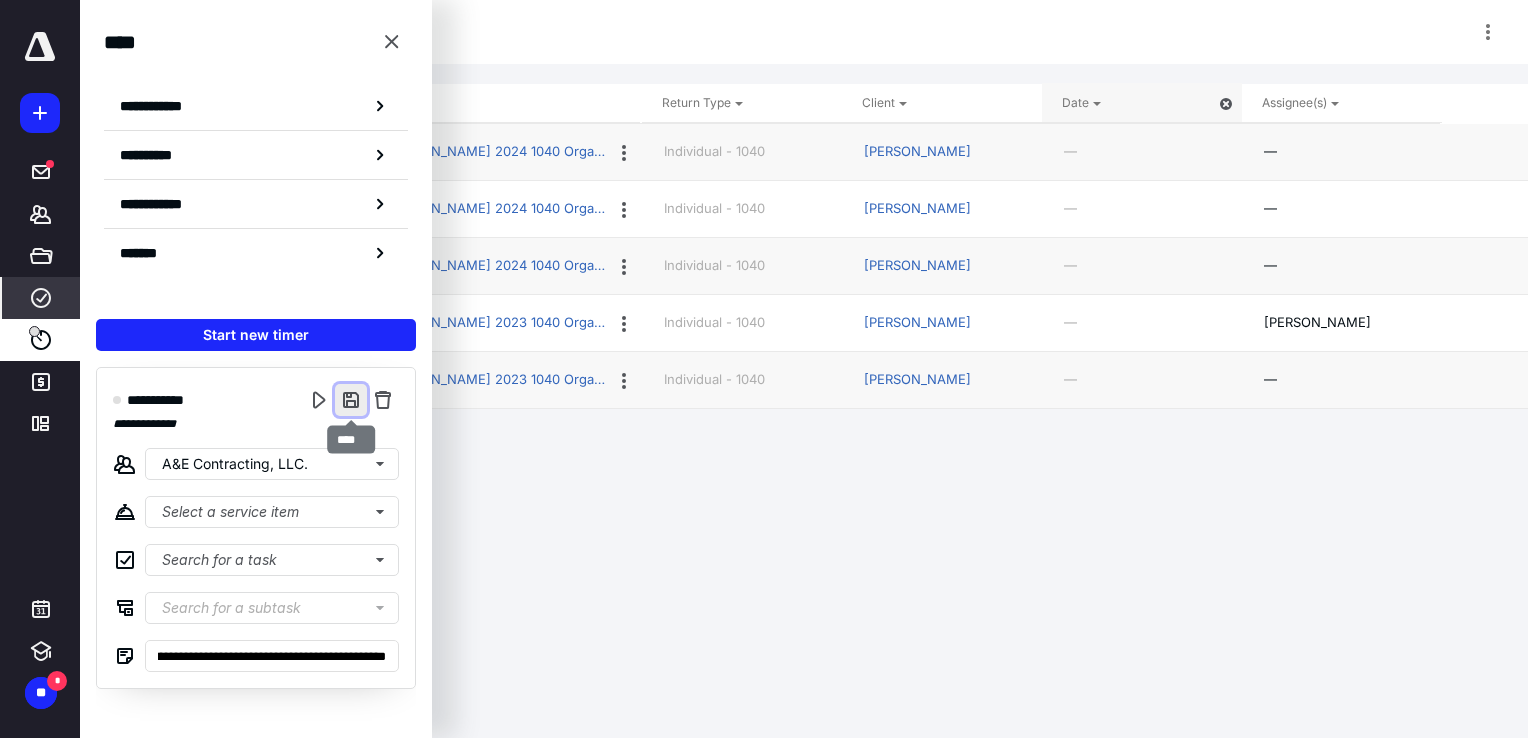 click at bounding box center (351, 400) 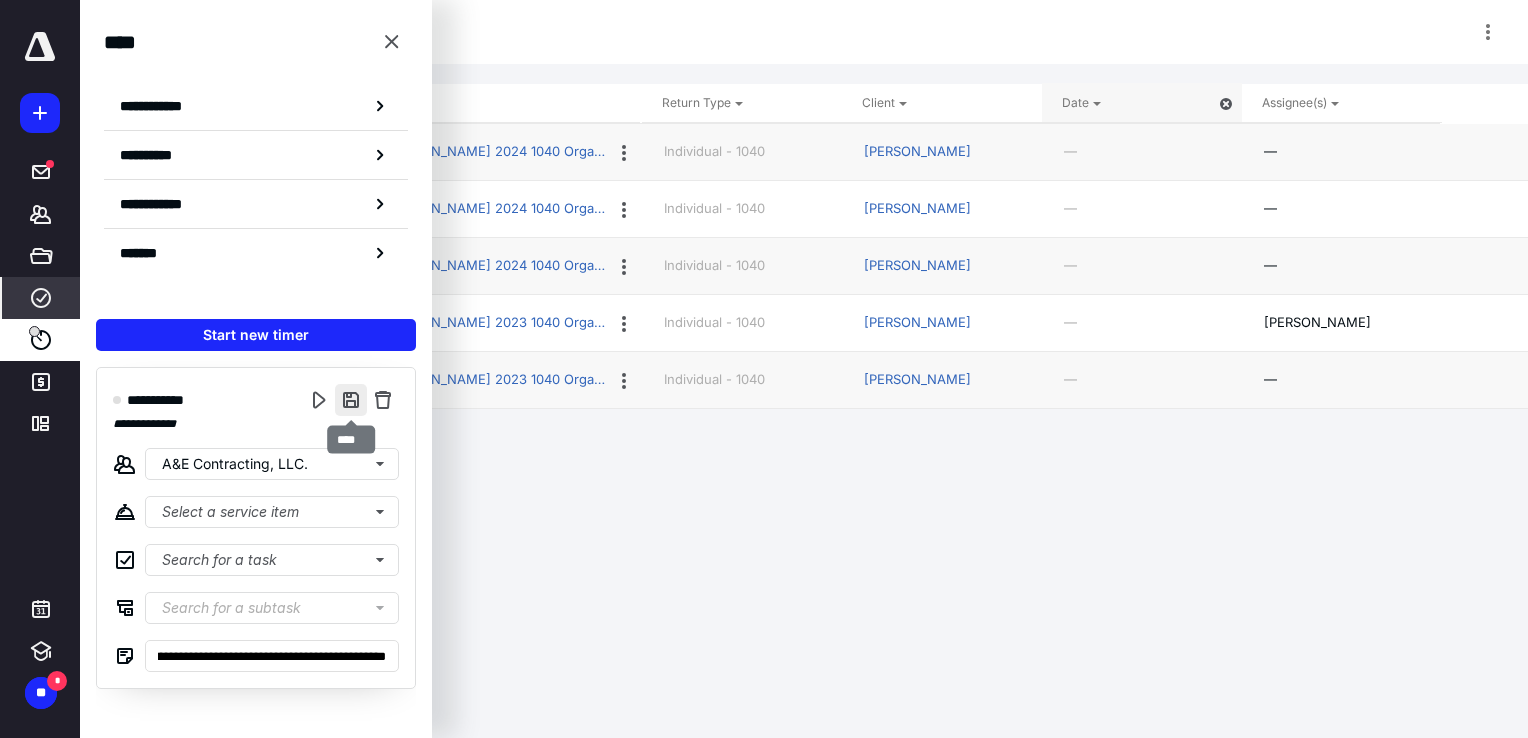 scroll, scrollTop: 0, scrollLeft: 0, axis: both 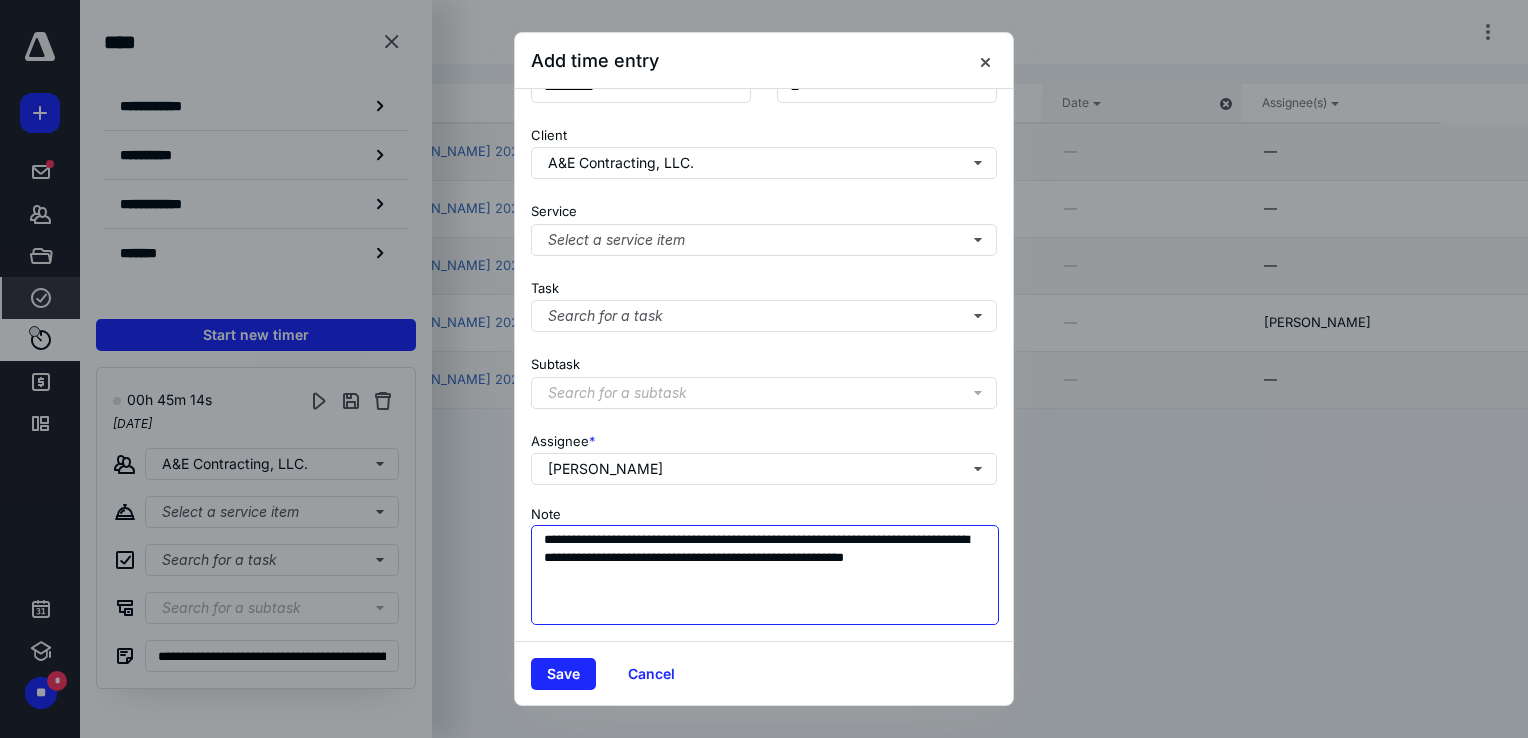 click on "**********" at bounding box center (765, 575) 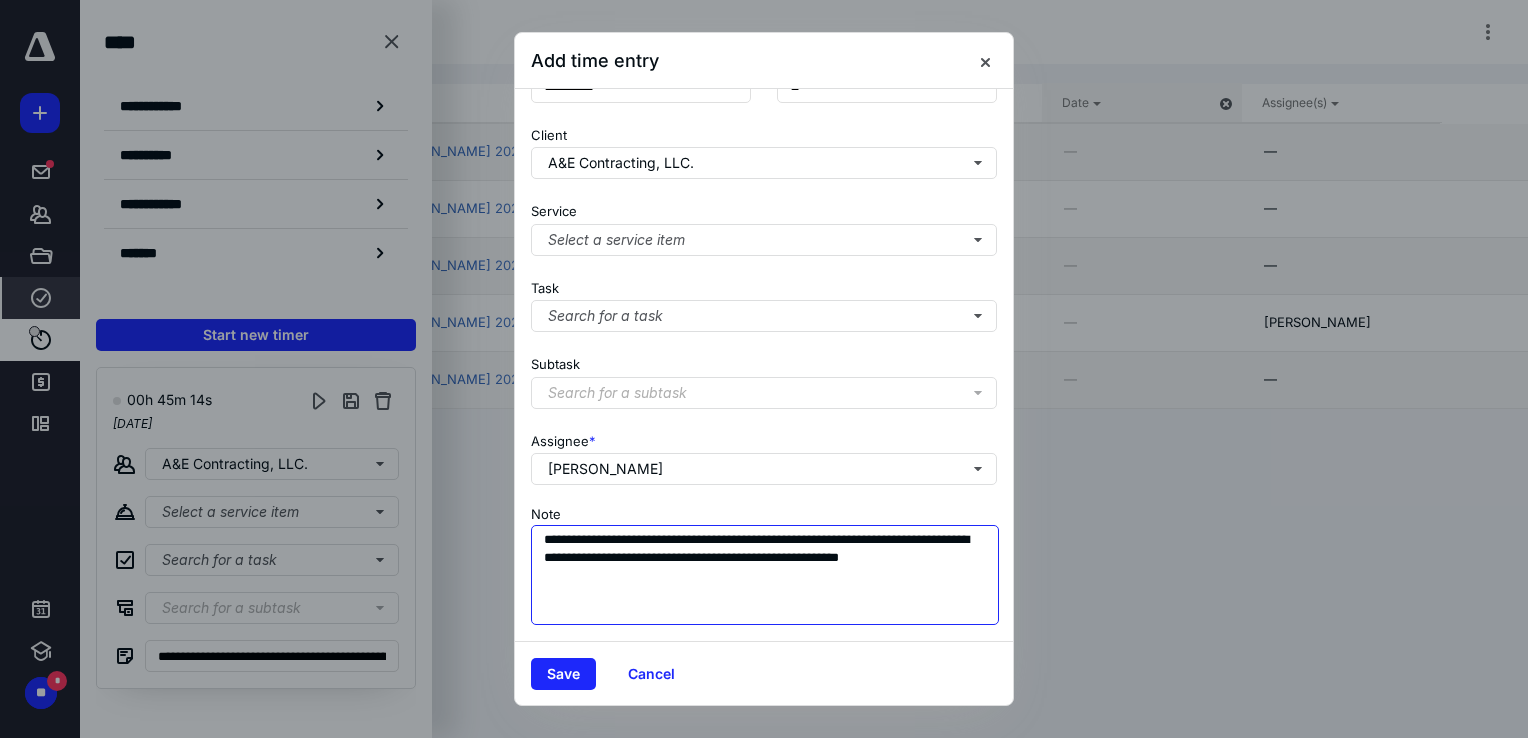 click on "**********" at bounding box center [765, 575] 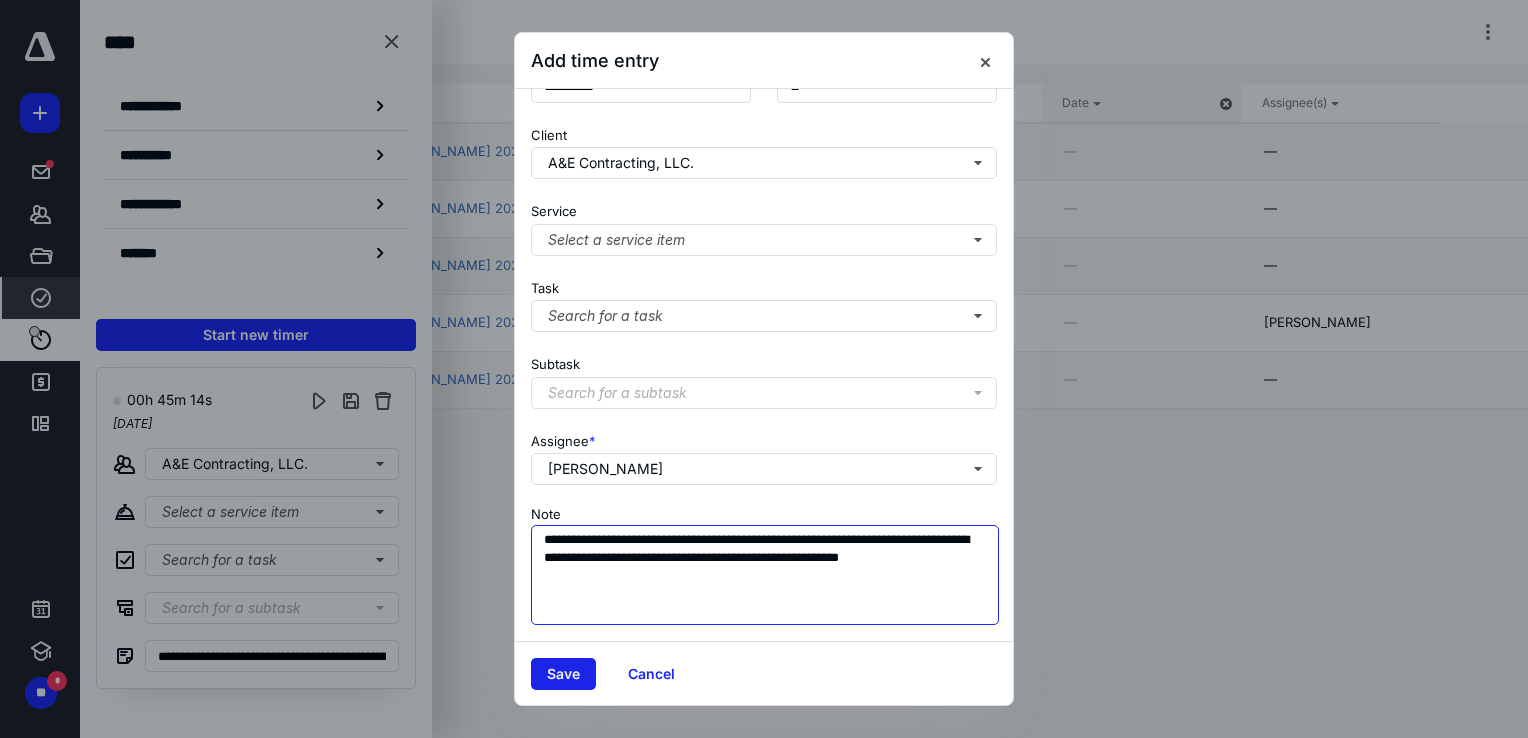 type on "**********" 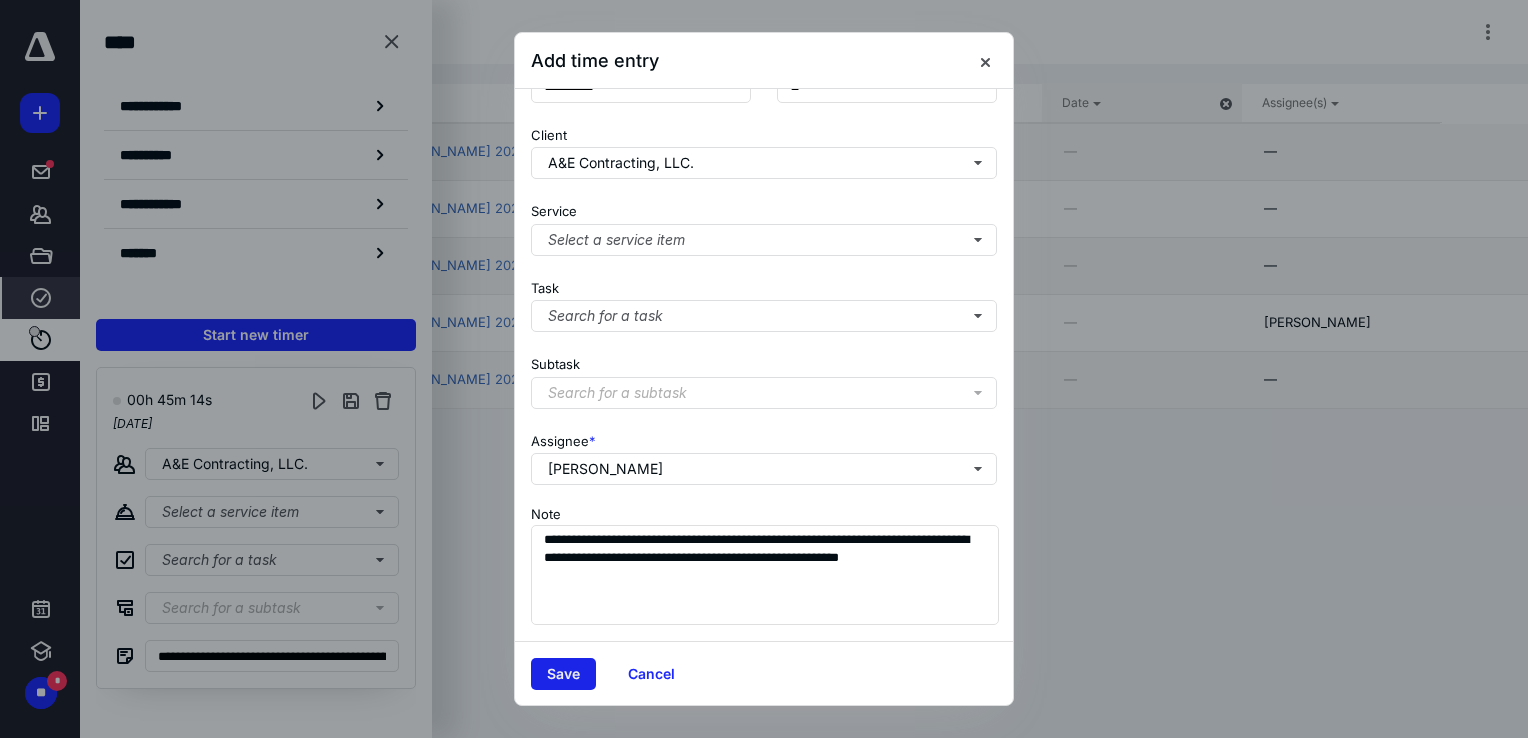 click on "Save" at bounding box center [563, 674] 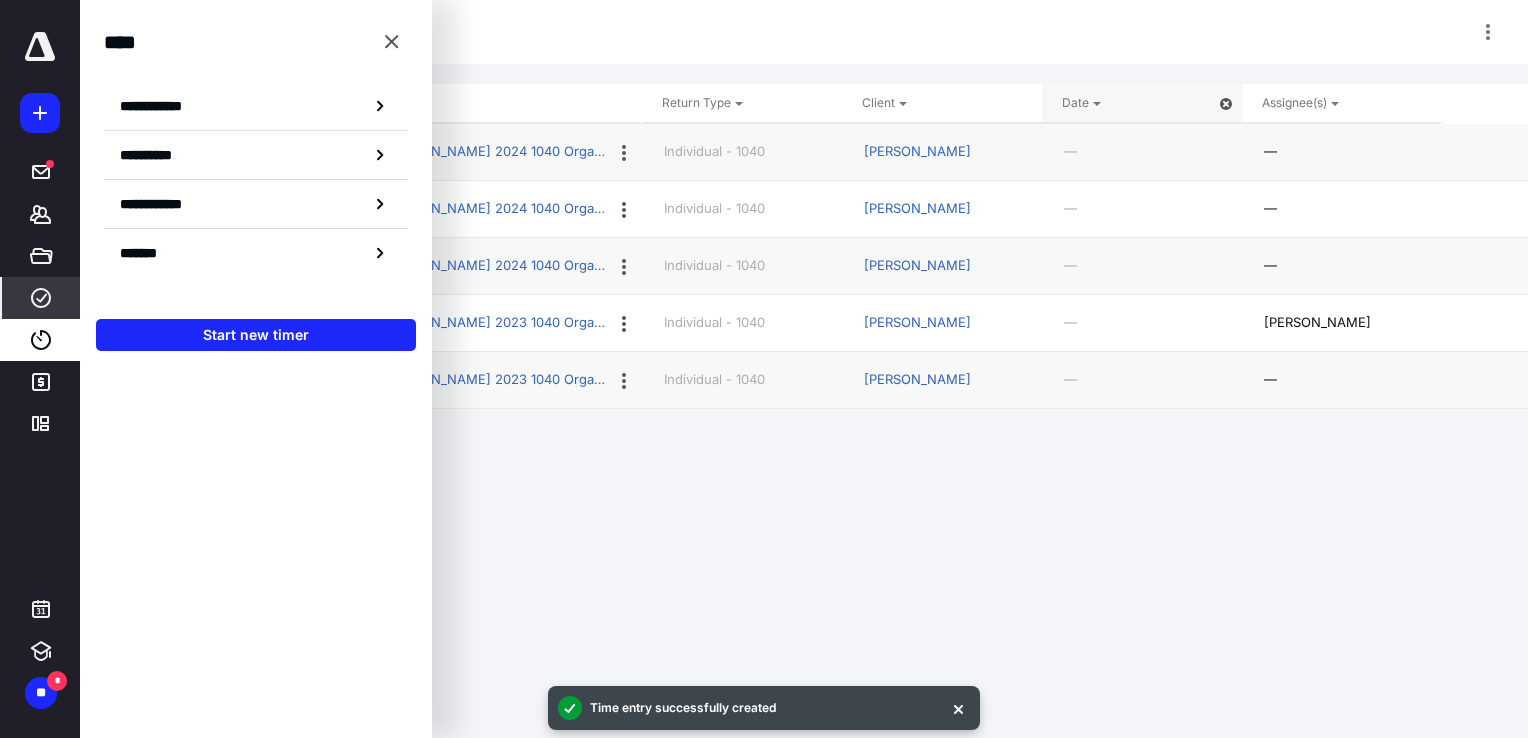 click on "**********" at bounding box center [764, 369] 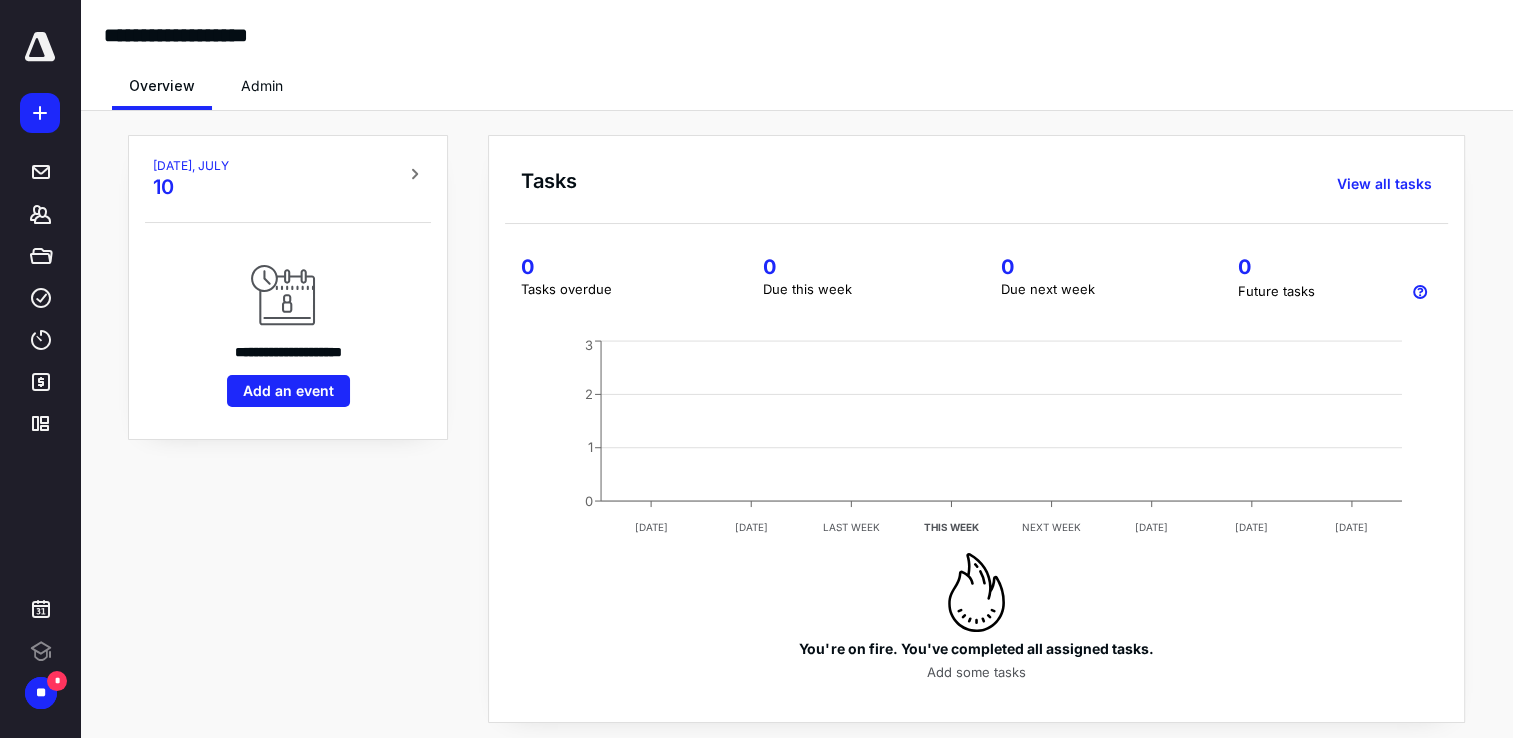 scroll, scrollTop: 0, scrollLeft: 0, axis: both 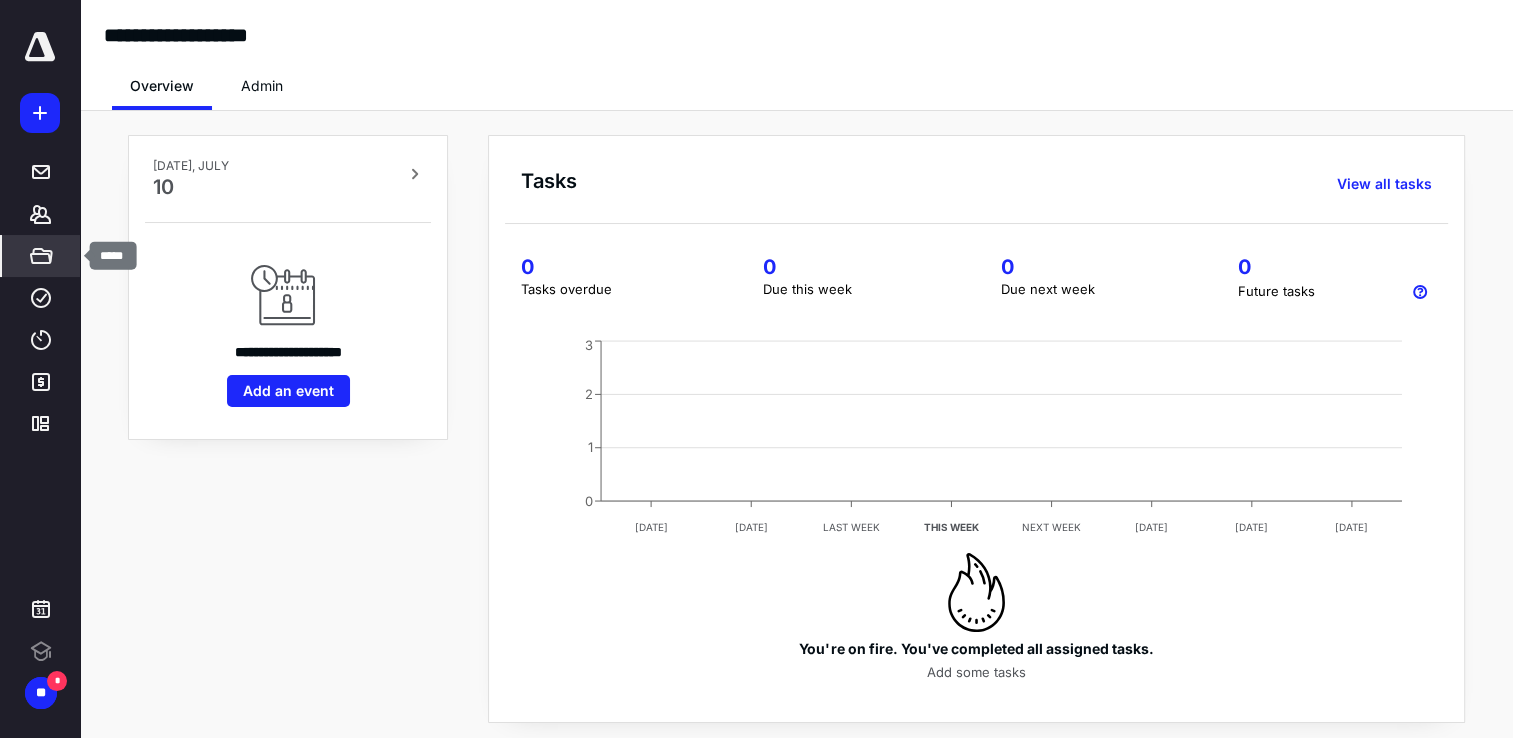 click on "*****" at bounding box center (41, 256) 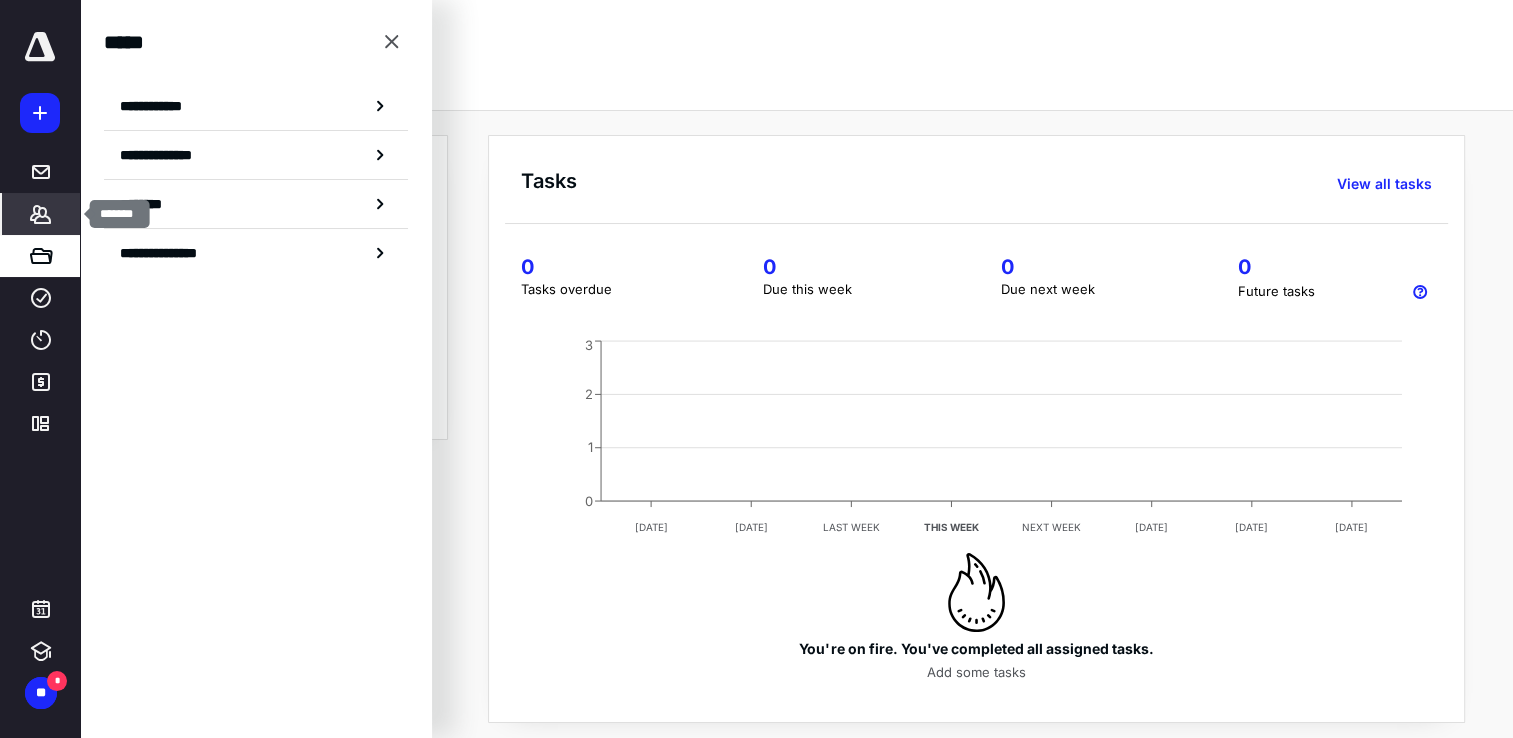 click on "*******" at bounding box center [41, 214] 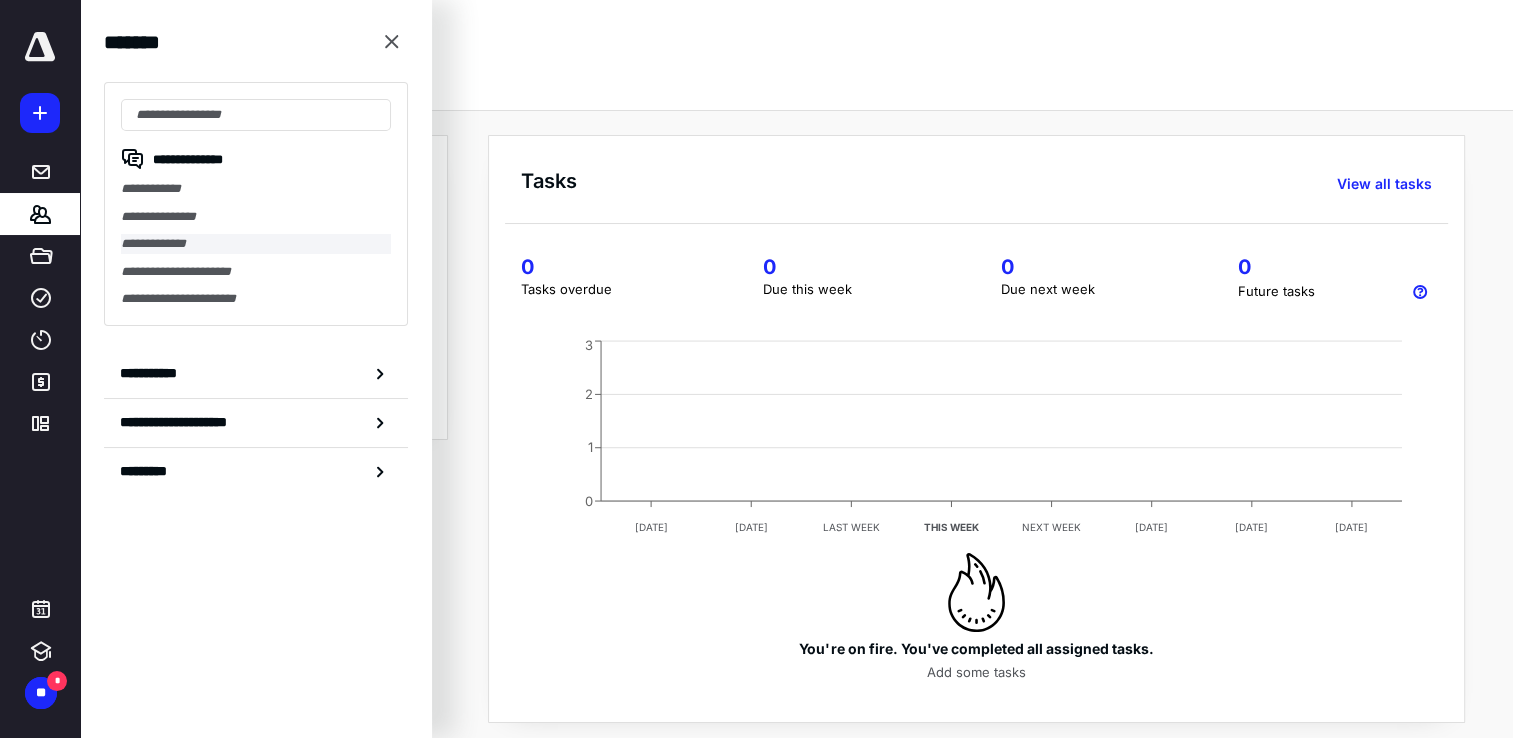 click on "**********" at bounding box center (256, 244) 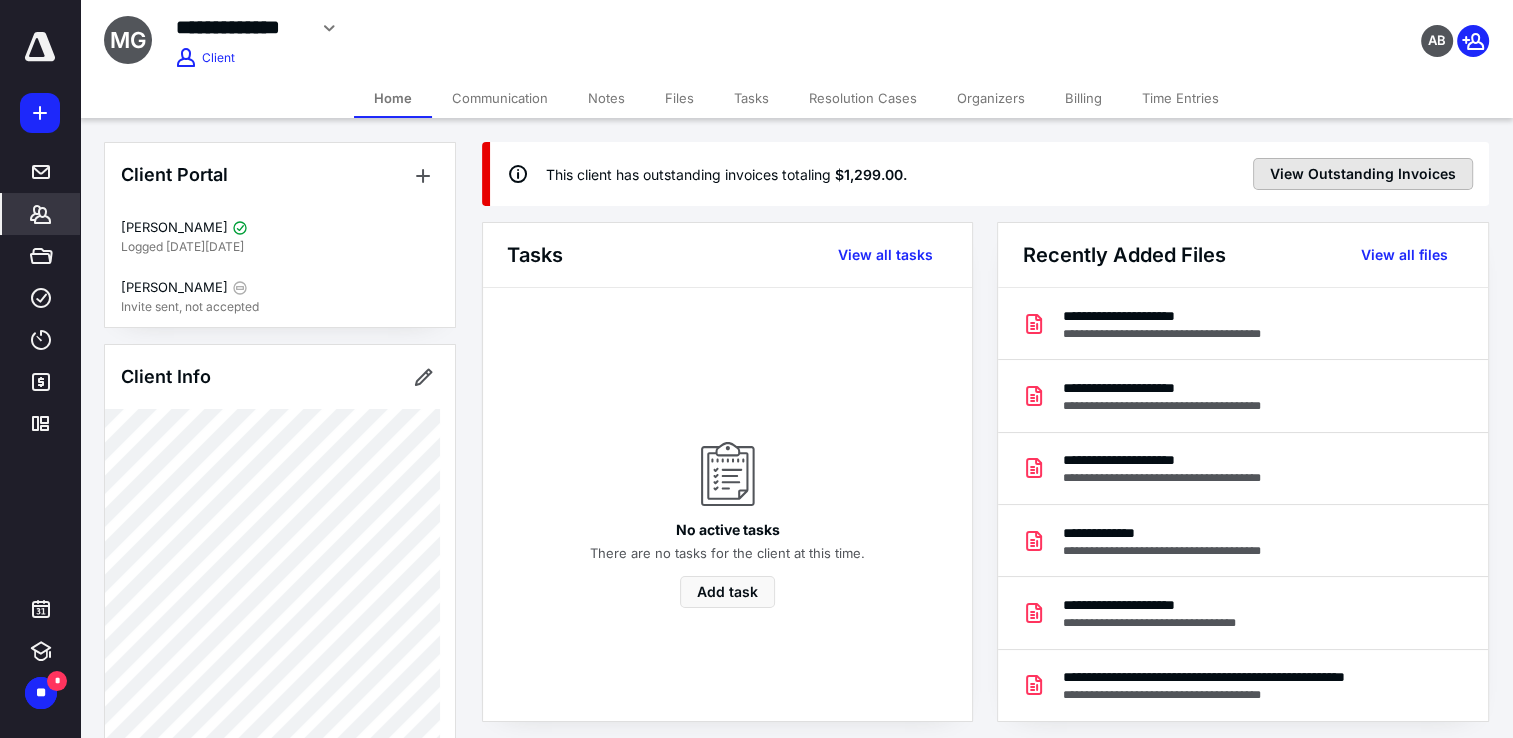 click on "View Outstanding Invoices" at bounding box center (1363, 174) 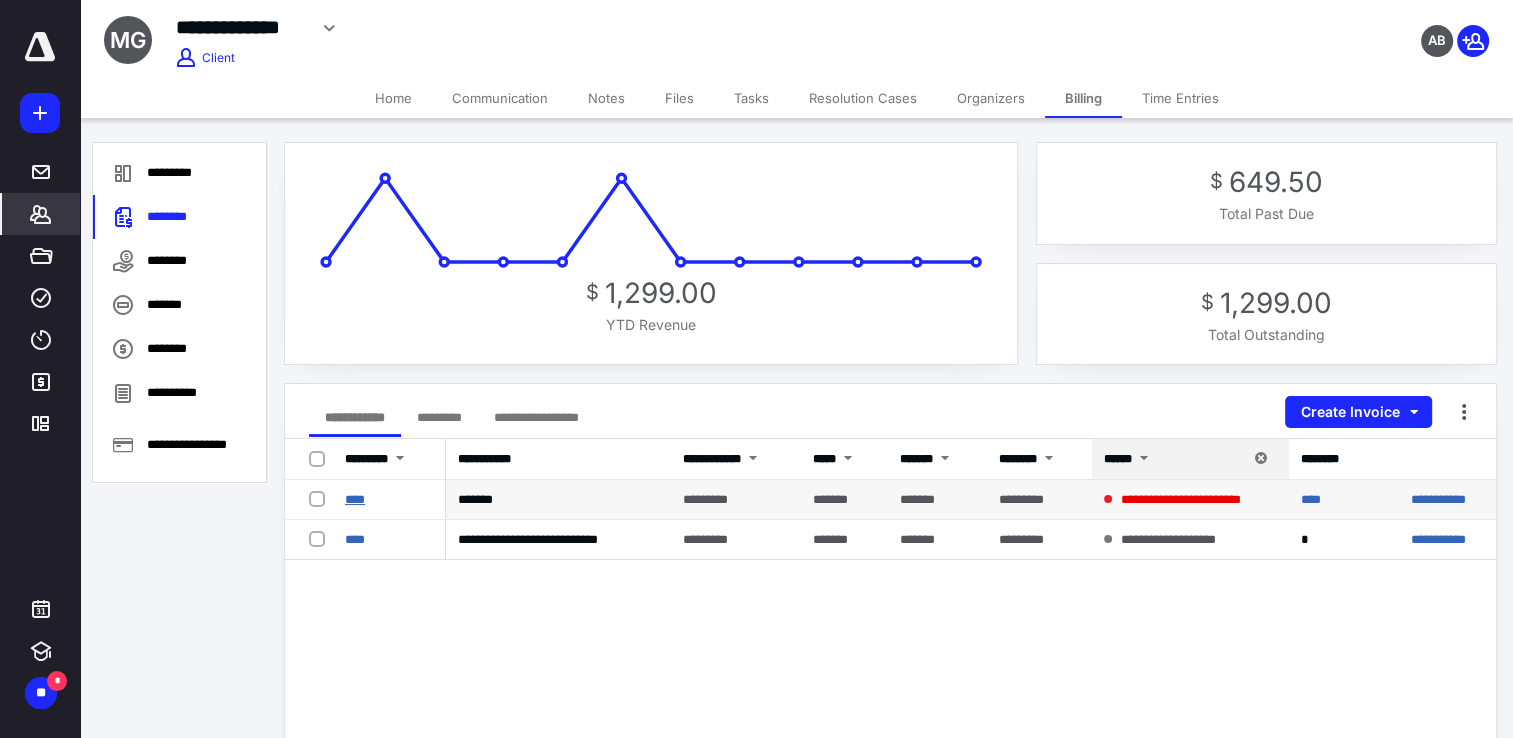 click on "****" at bounding box center (355, 499) 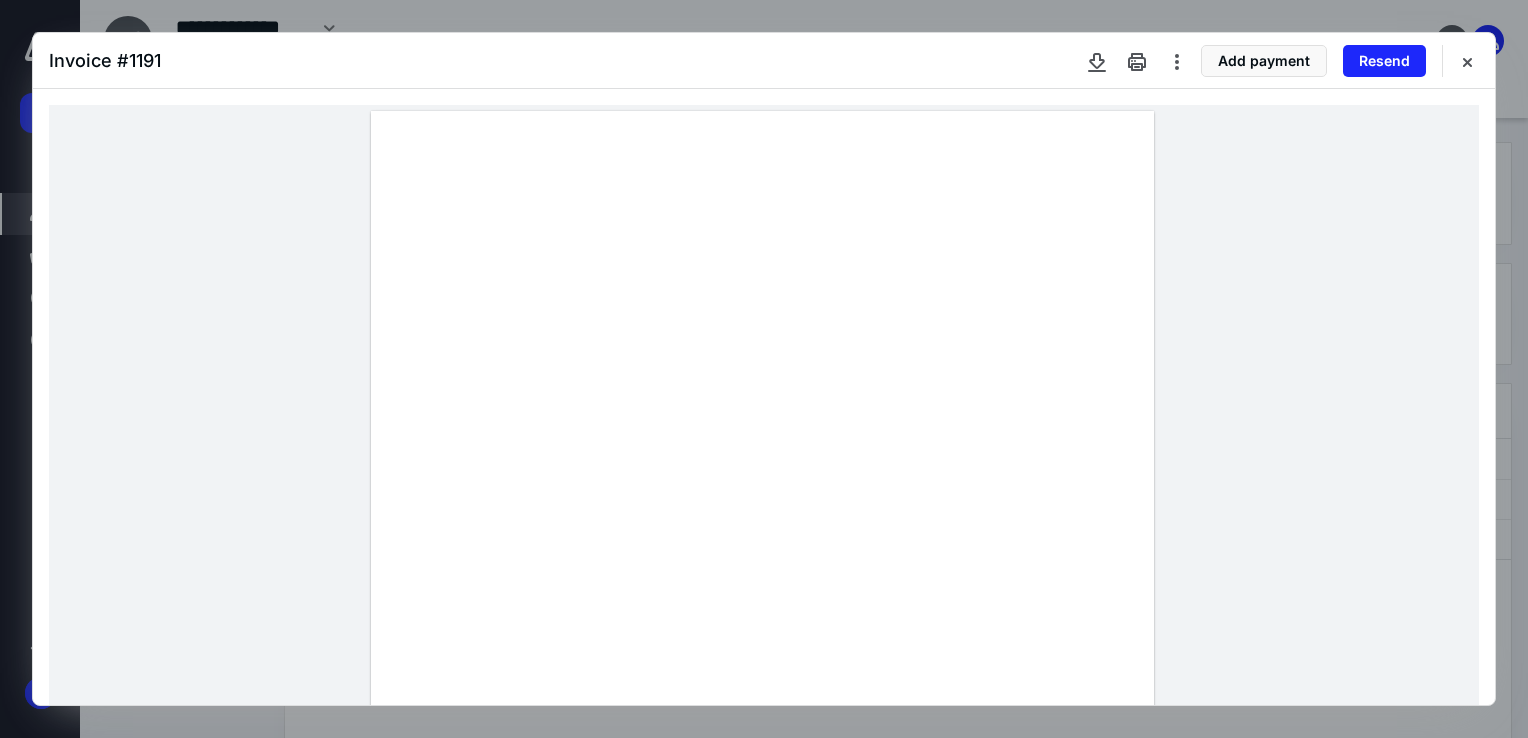 click on "Add payment Resend" at bounding box center (1282, 61) 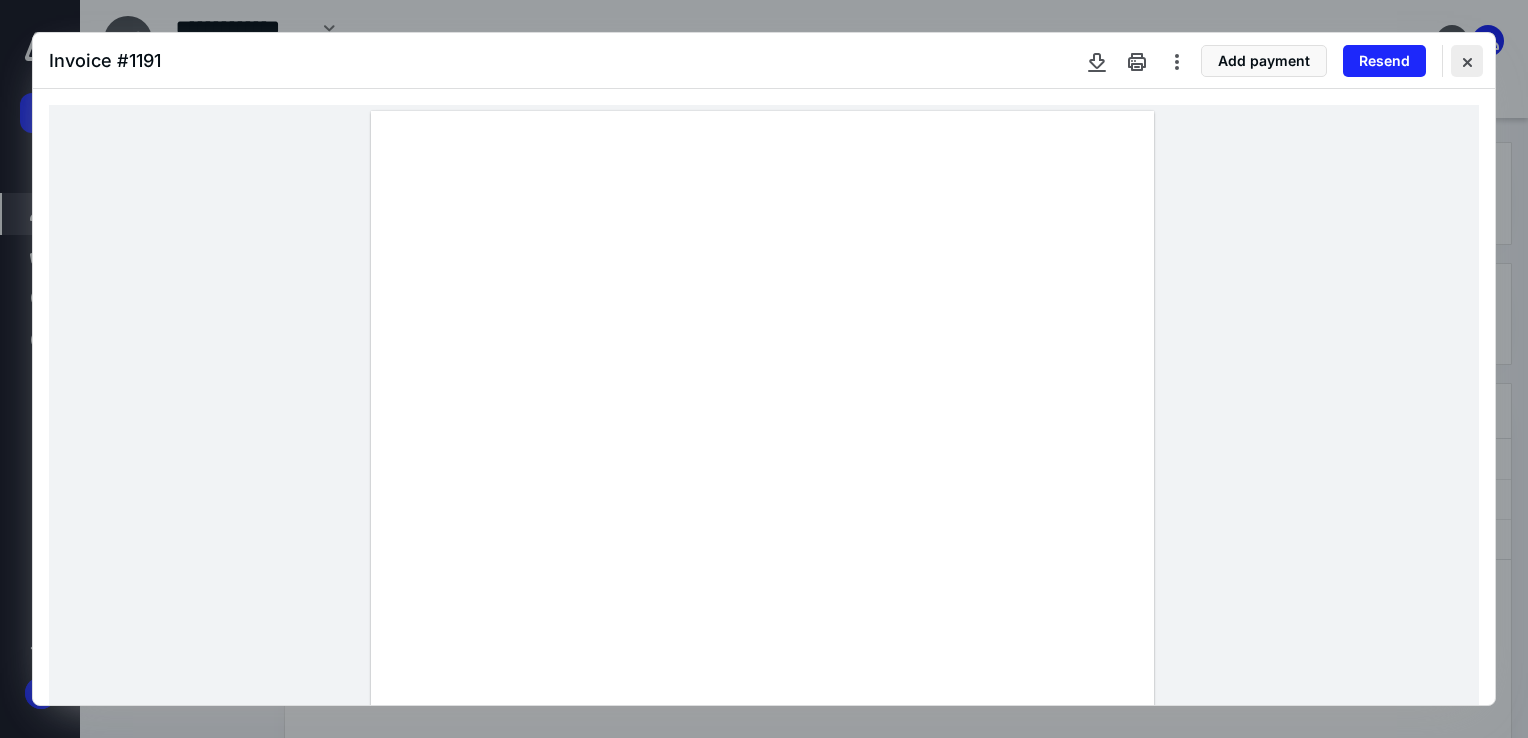 click at bounding box center (1467, 61) 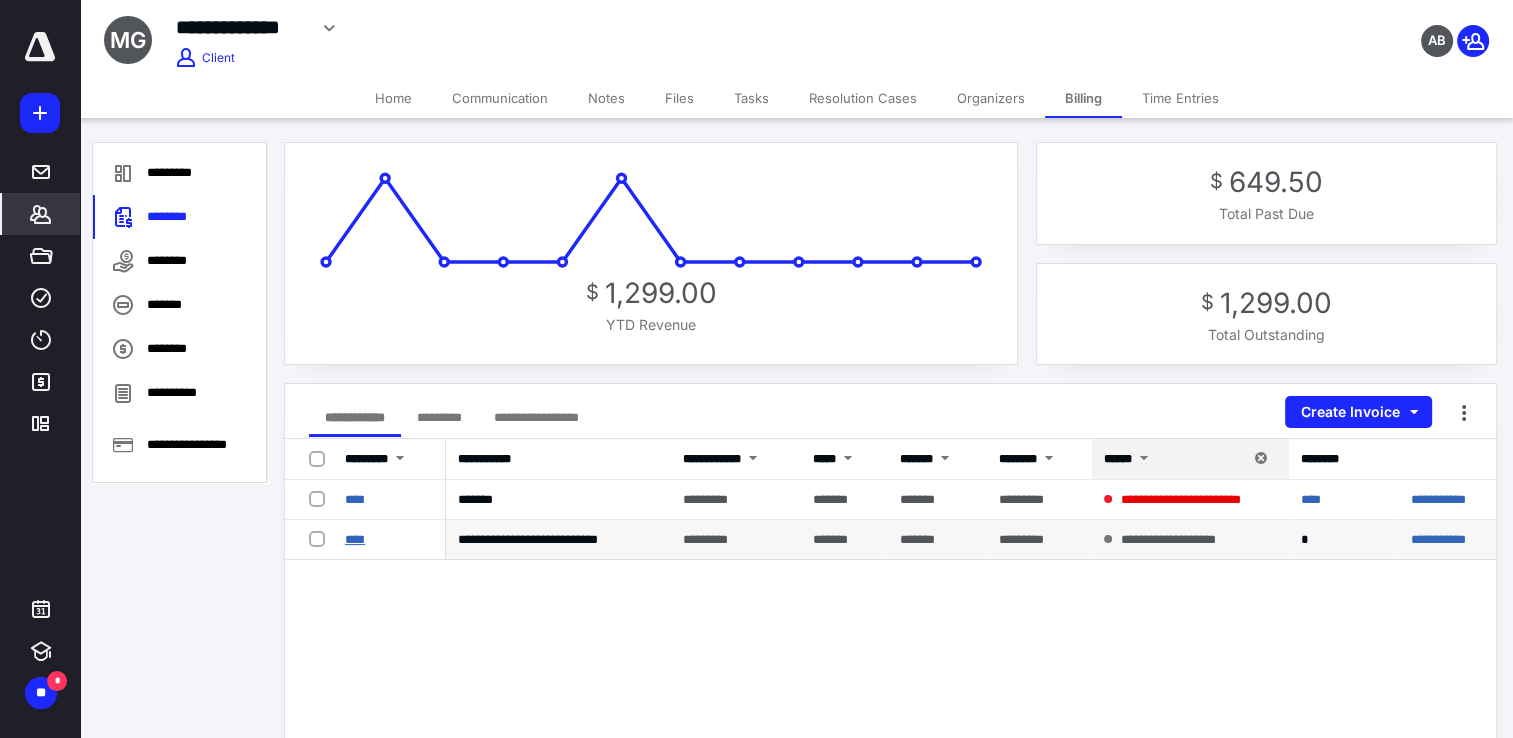 click on "****" at bounding box center (355, 539) 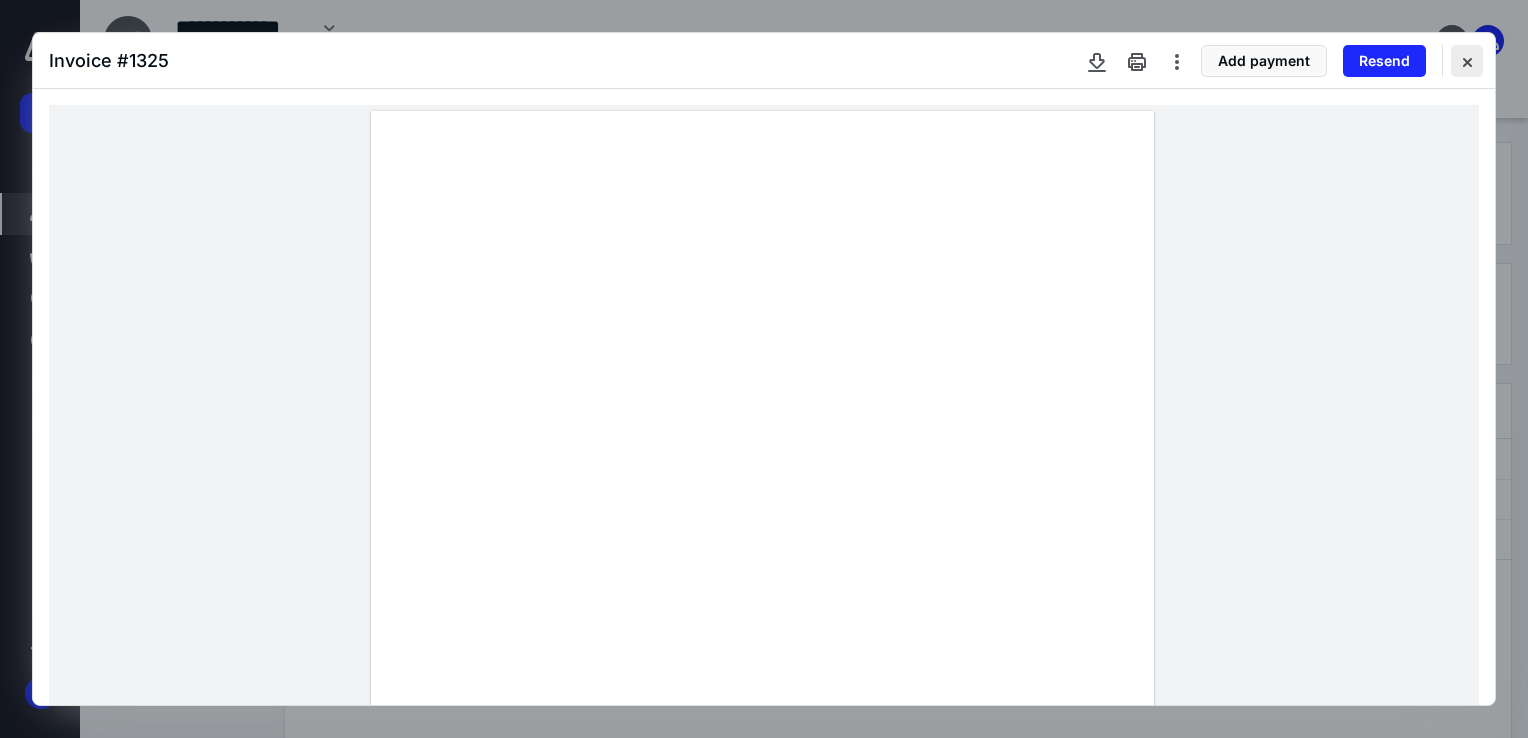 click at bounding box center (1467, 61) 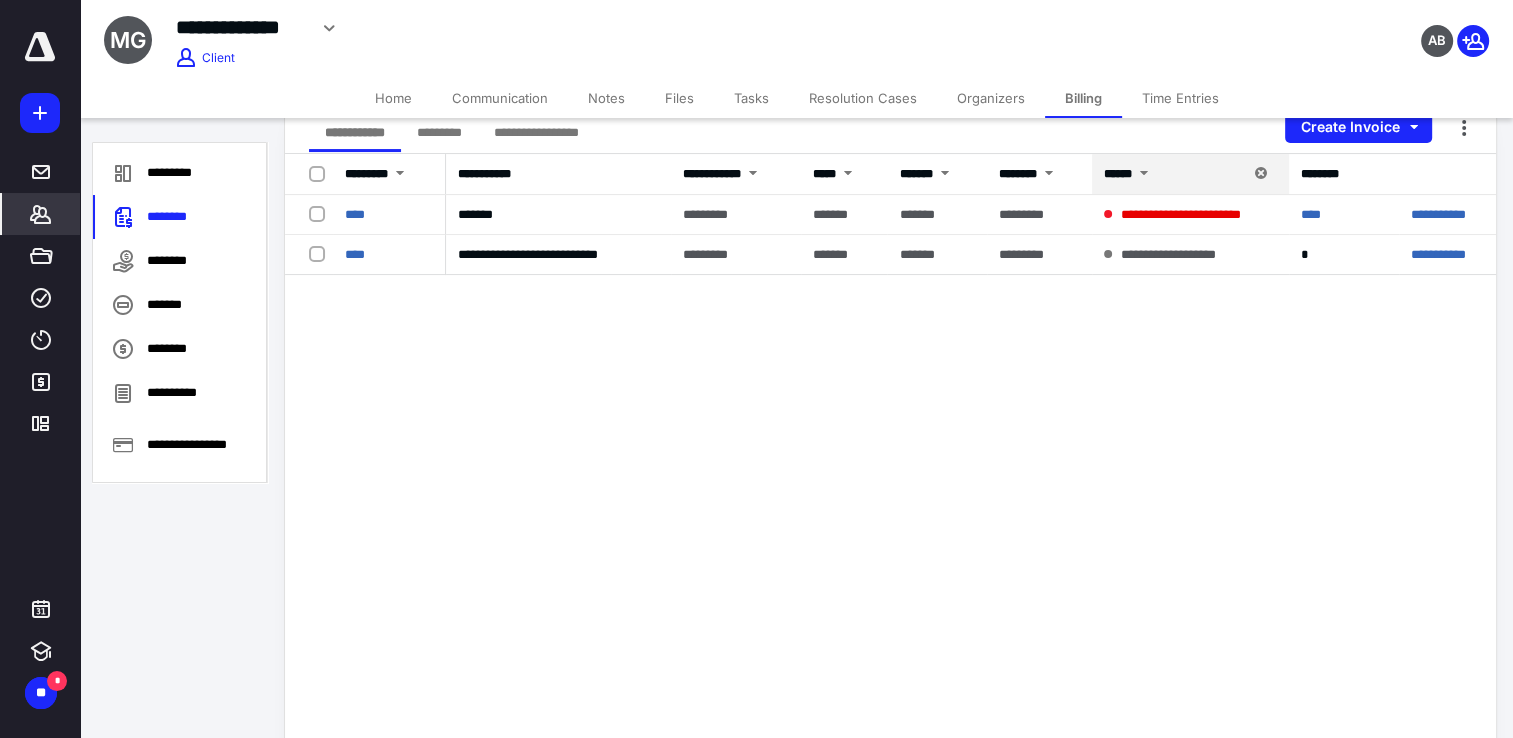 scroll, scrollTop: 300, scrollLeft: 0, axis: vertical 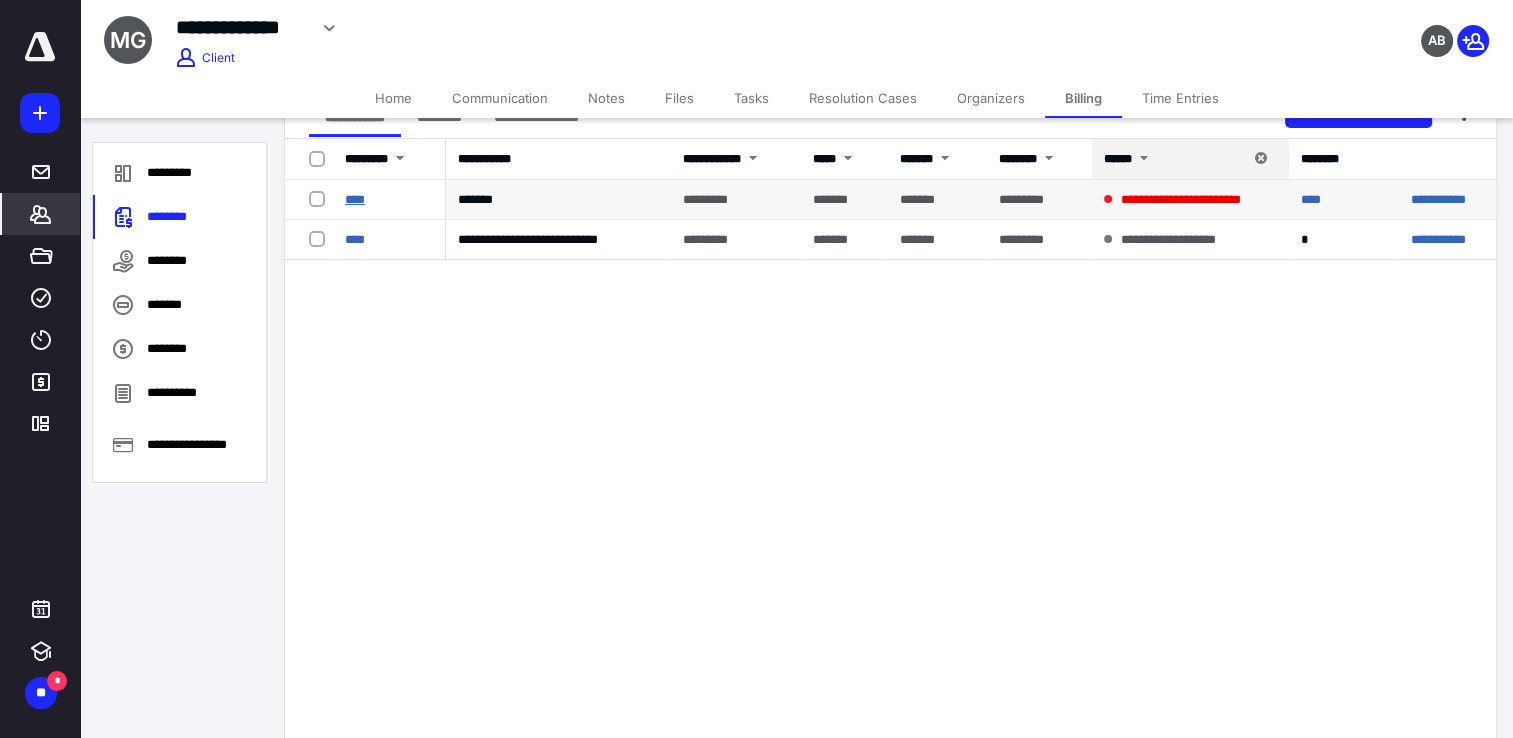 click on "****" at bounding box center (355, 199) 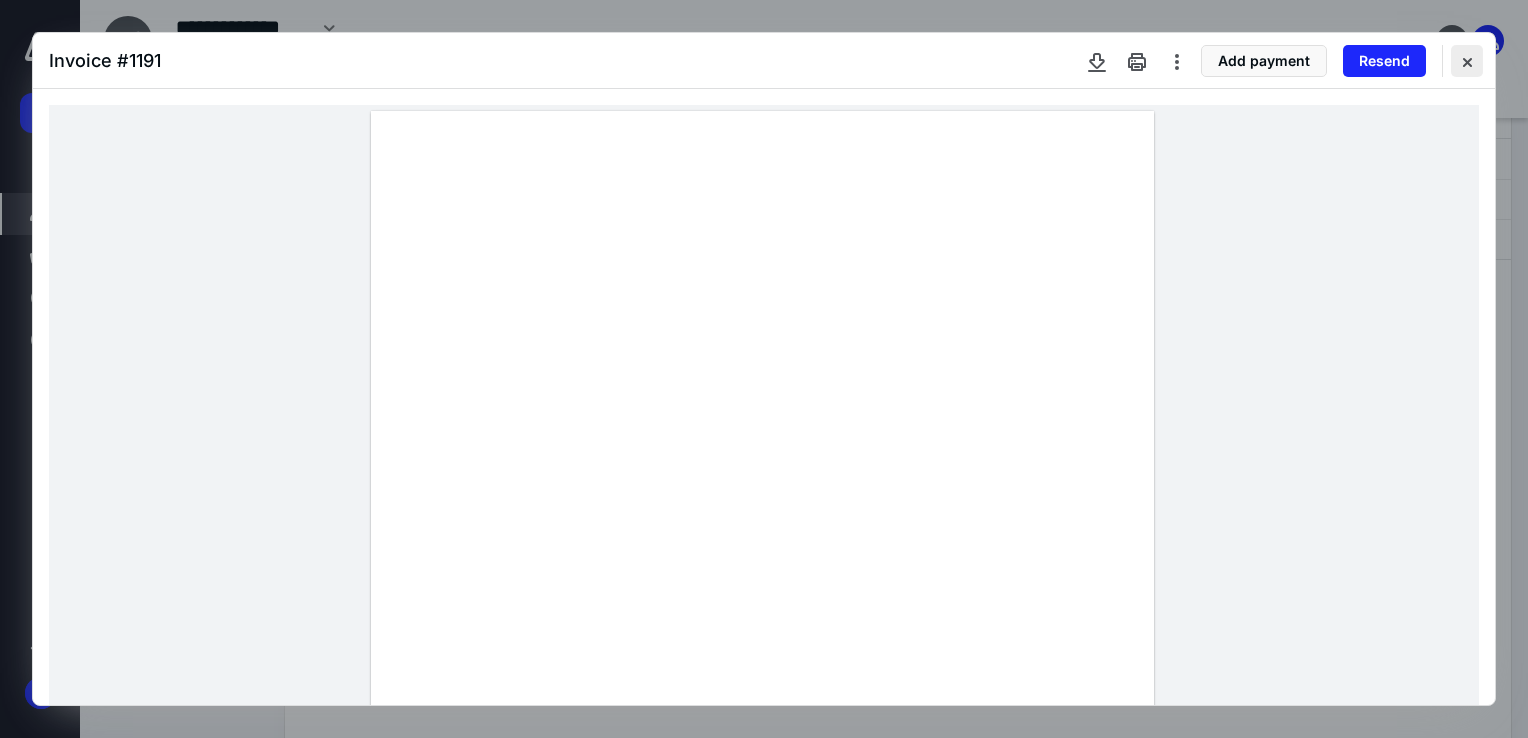 click at bounding box center [1467, 61] 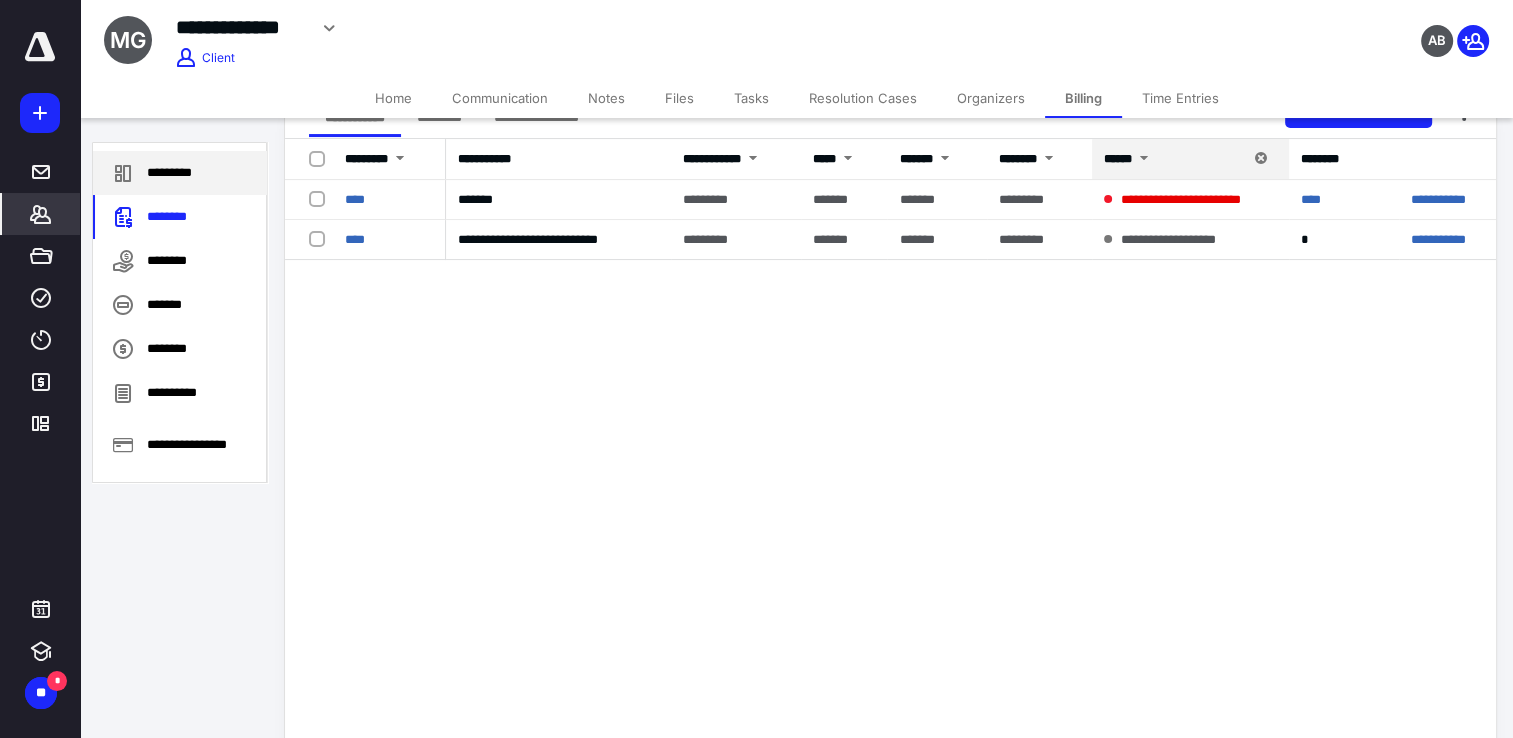 click on "*********" at bounding box center [180, 173] 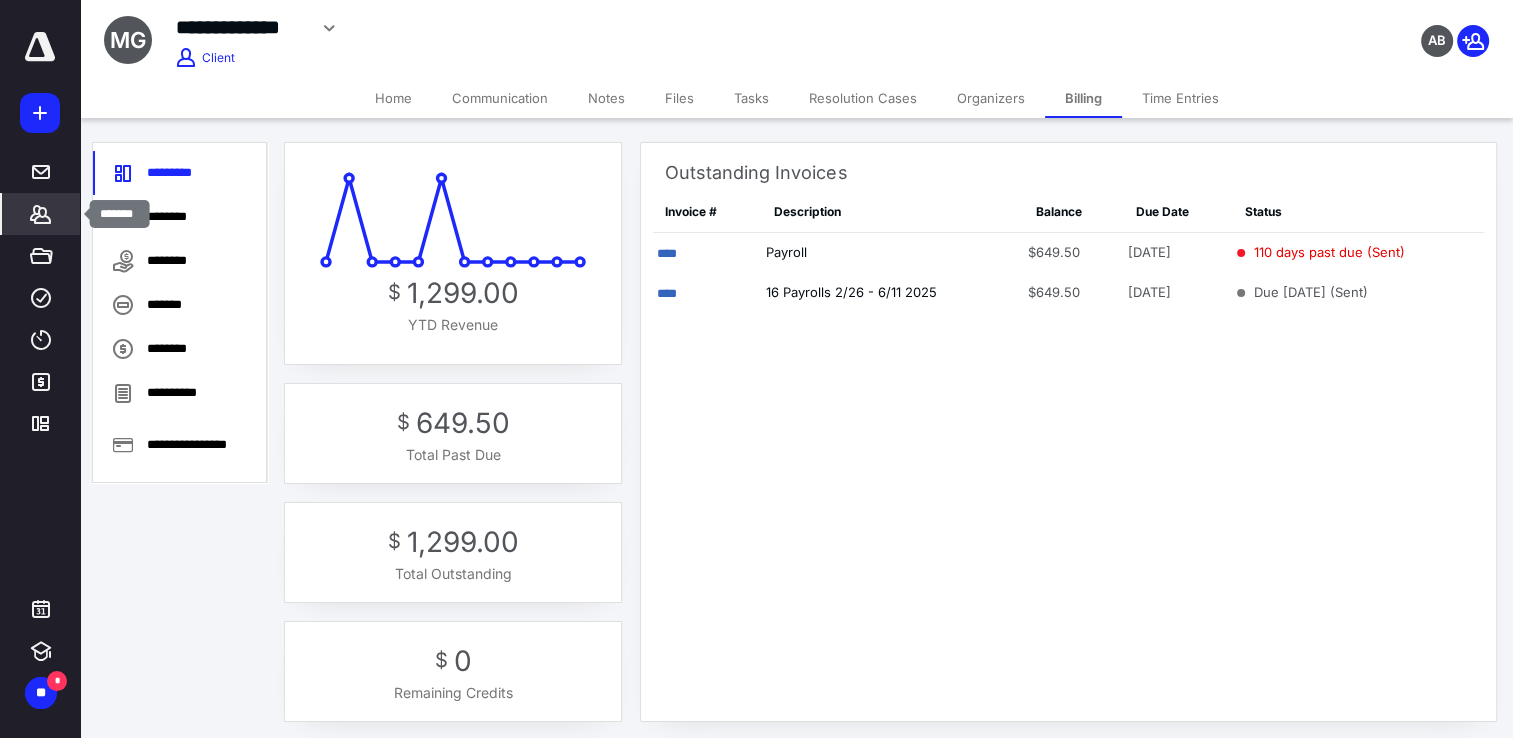 click on "*******" at bounding box center (41, 214) 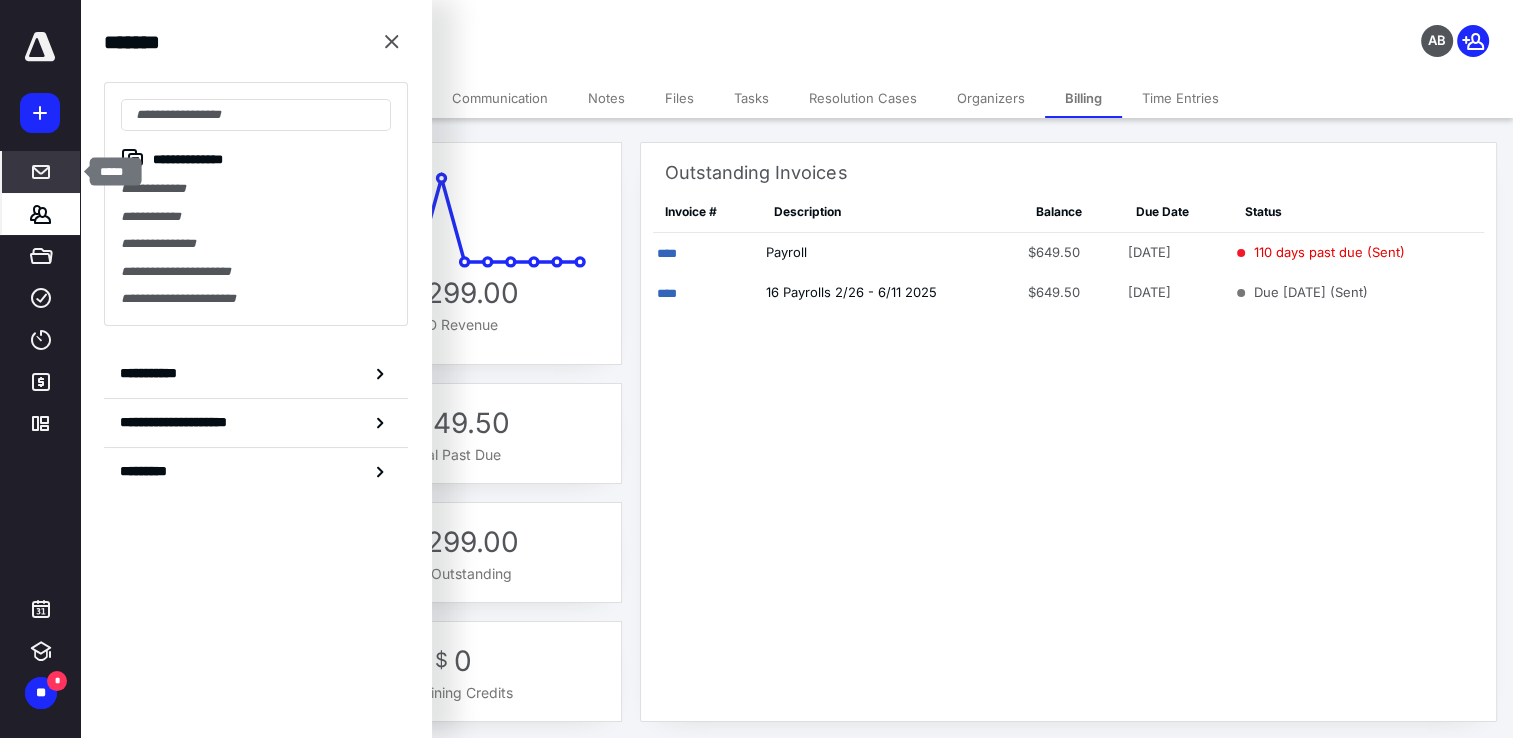 click 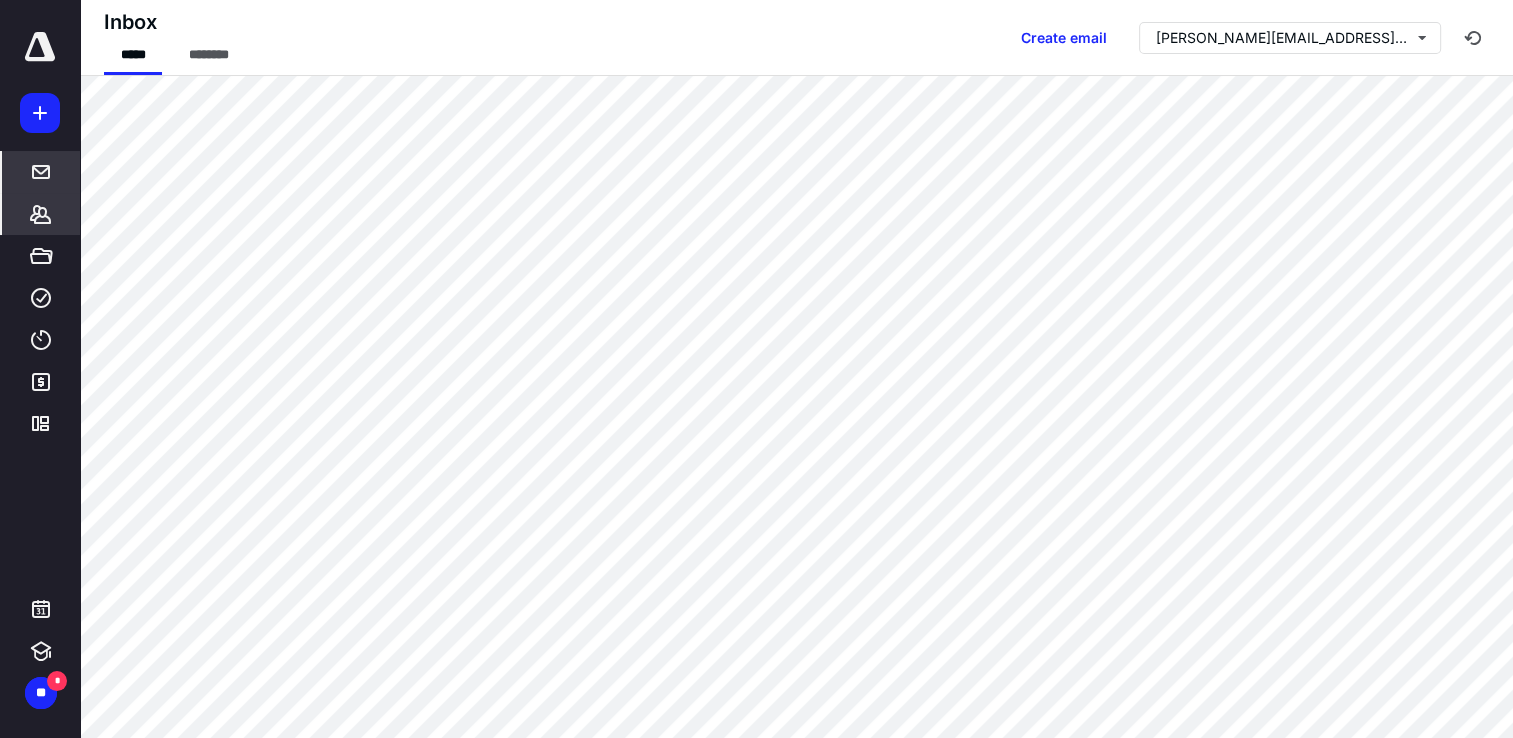 scroll, scrollTop: 19, scrollLeft: 0, axis: vertical 